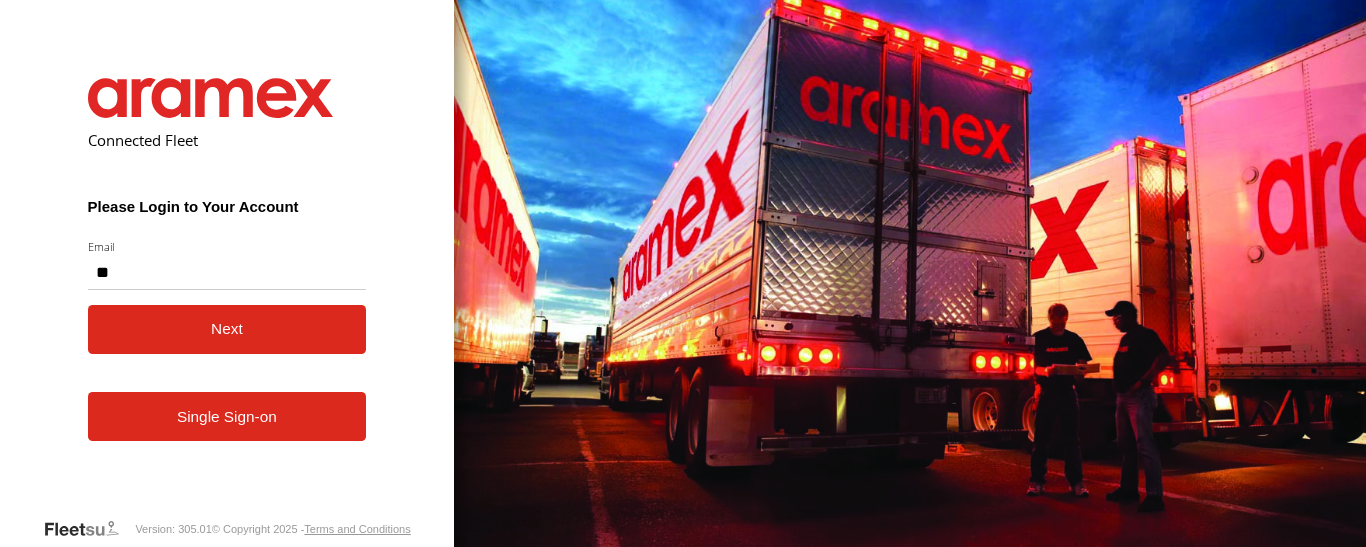 scroll, scrollTop: 0, scrollLeft: 0, axis: both 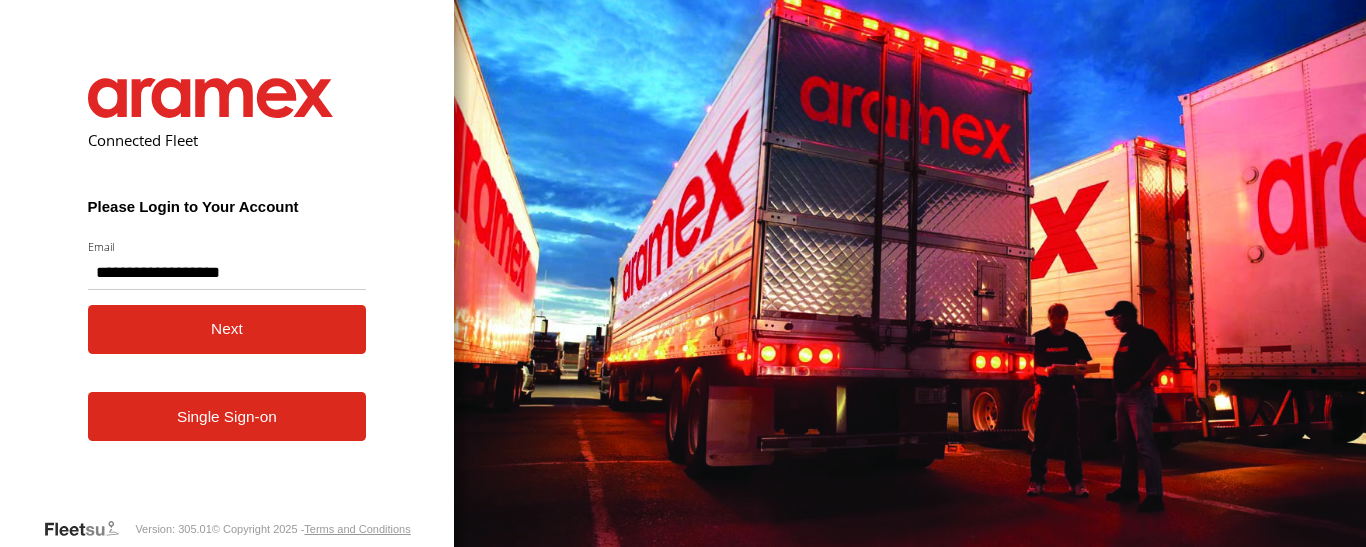 type on "**********" 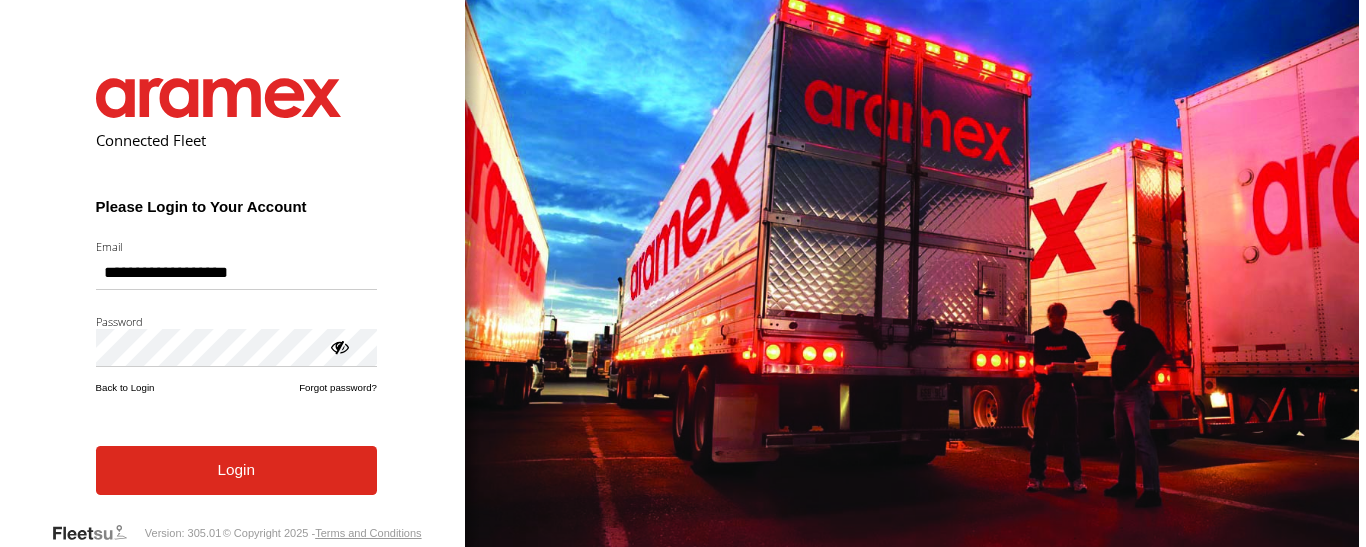 scroll, scrollTop: 0, scrollLeft: 0, axis: both 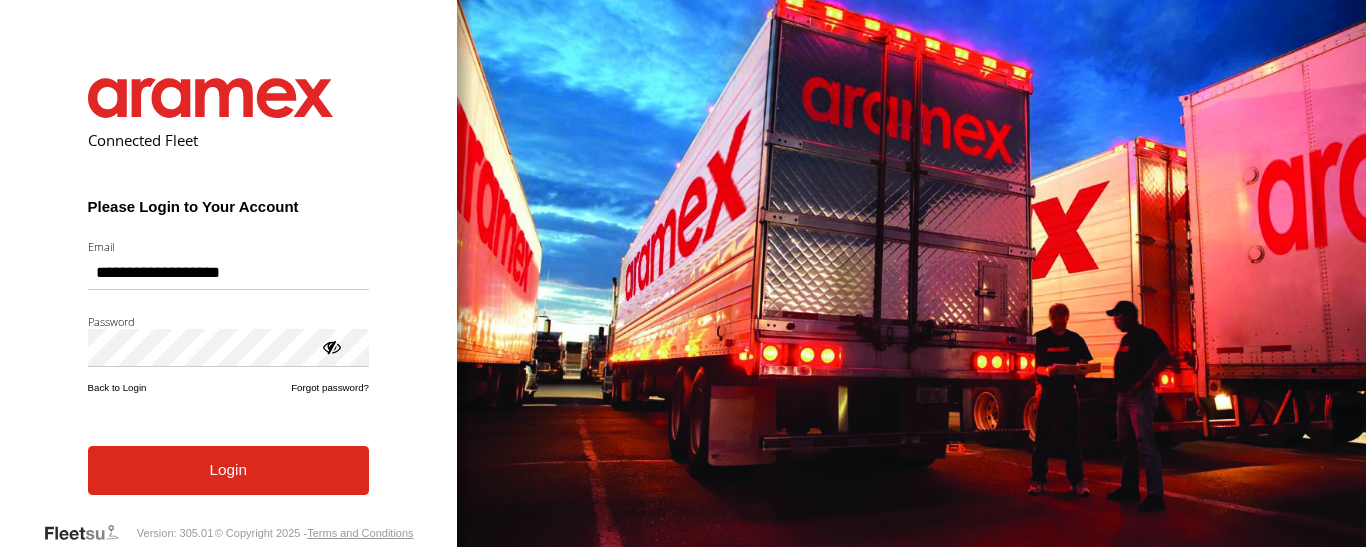 click on "Login" at bounding box center [228, 470] 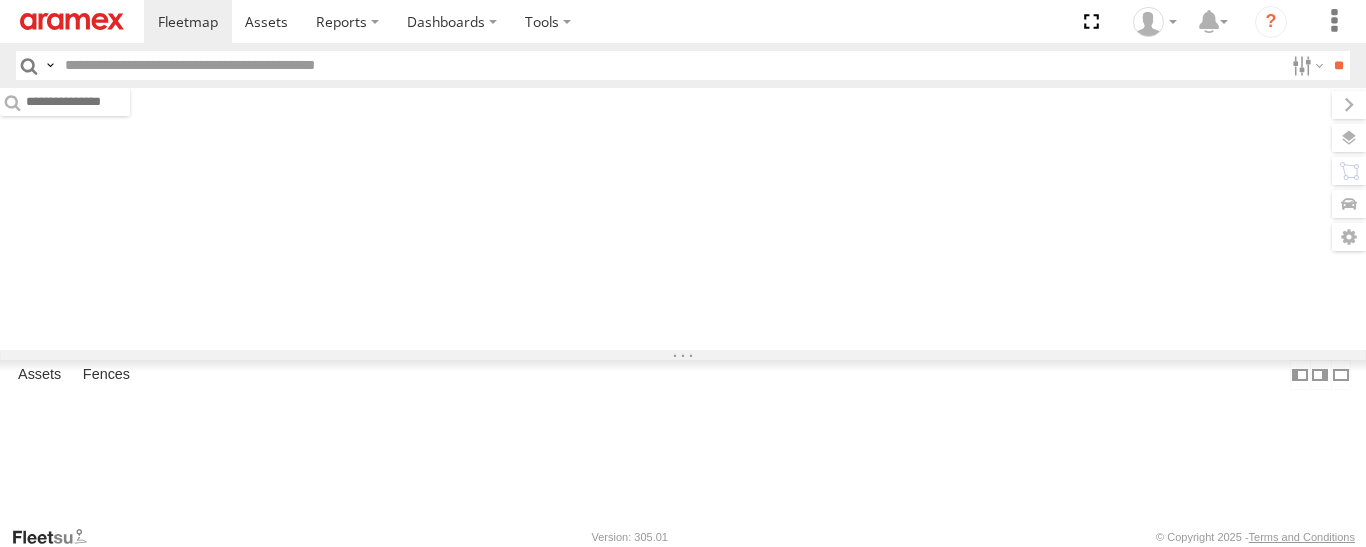 scroll, scrollTop: 0, scrollLeft: 0, axis: both 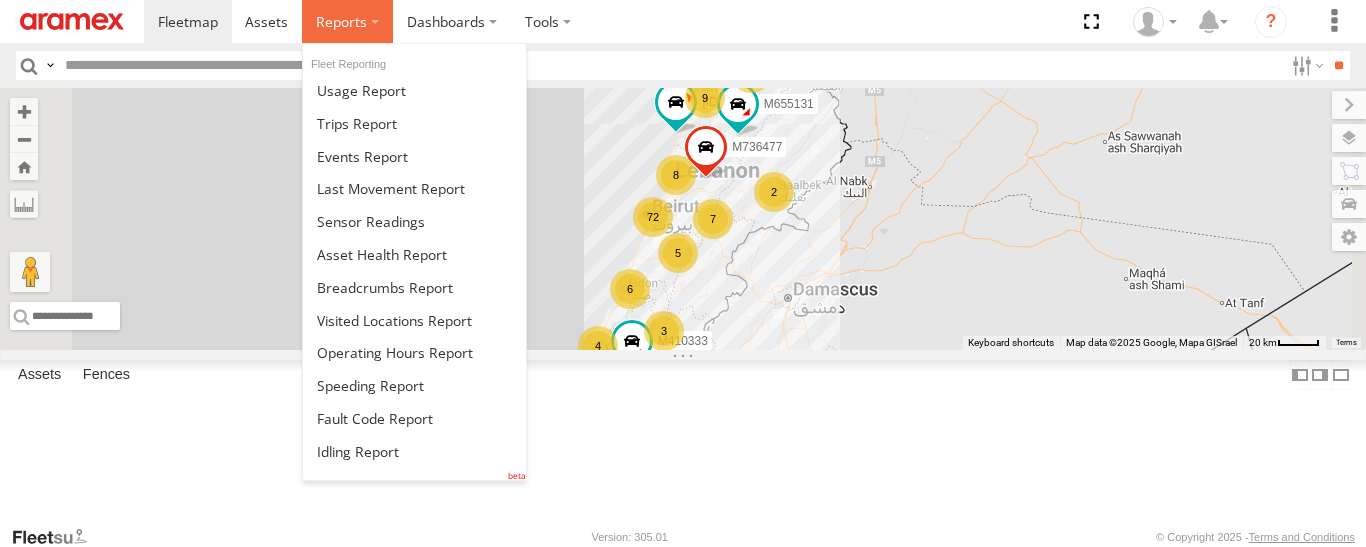 click at bounding box center [341, 21] 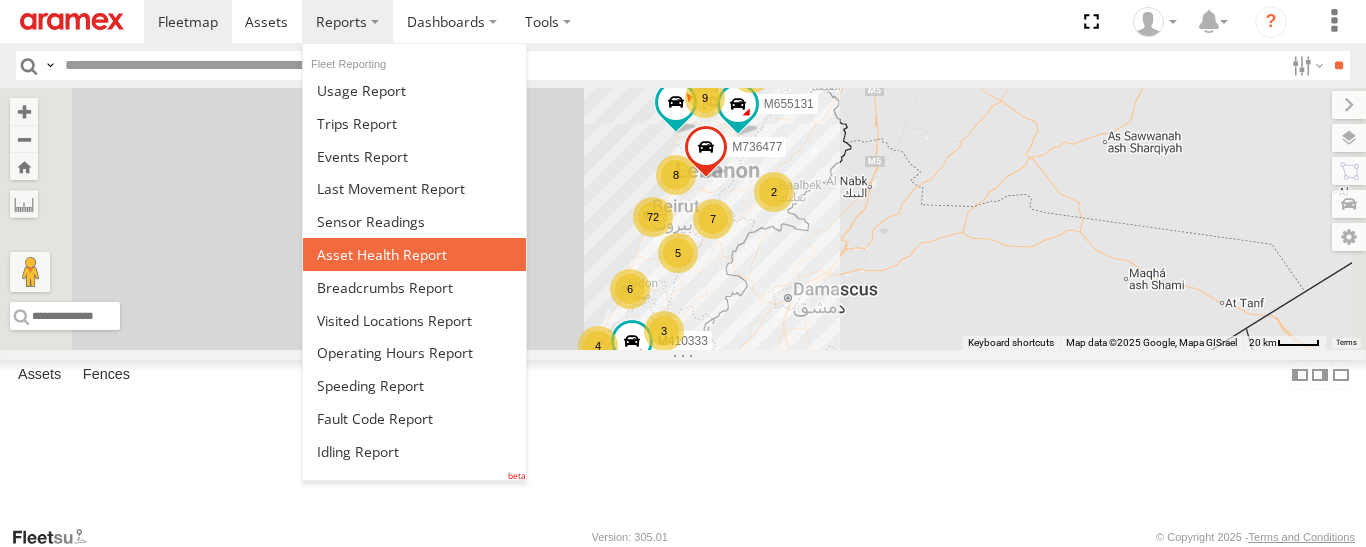 click at bounding box center [382, 254] 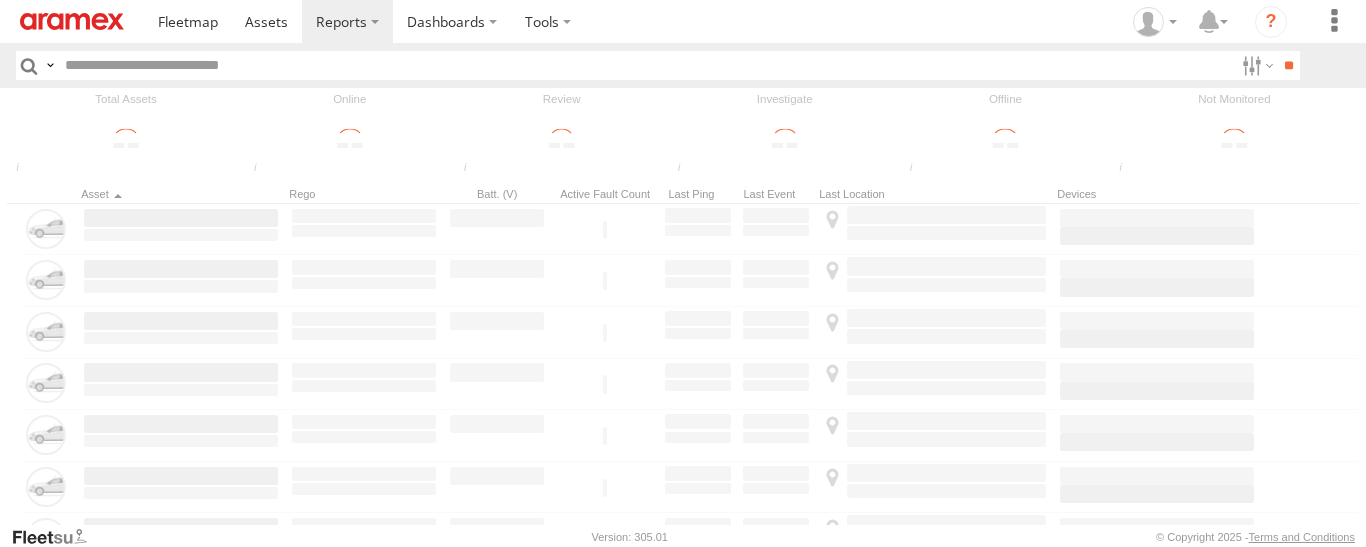 scroll, scrollTop: 0, scrollLeft: 0, axis: both 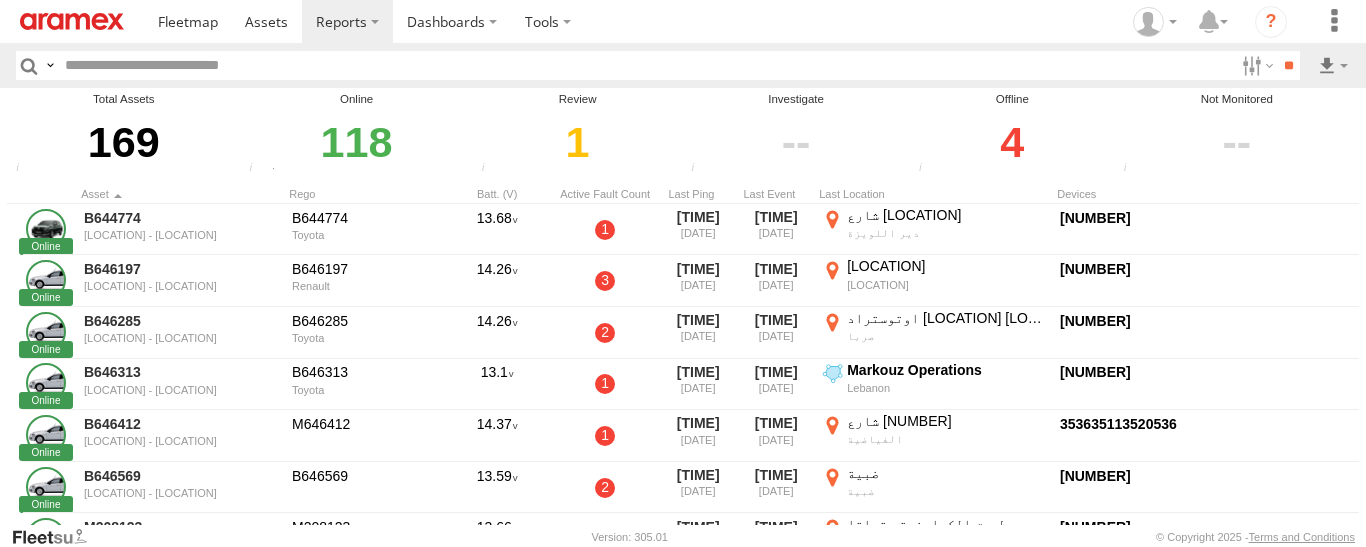 click on "4" at bounding box center (1012, 142) 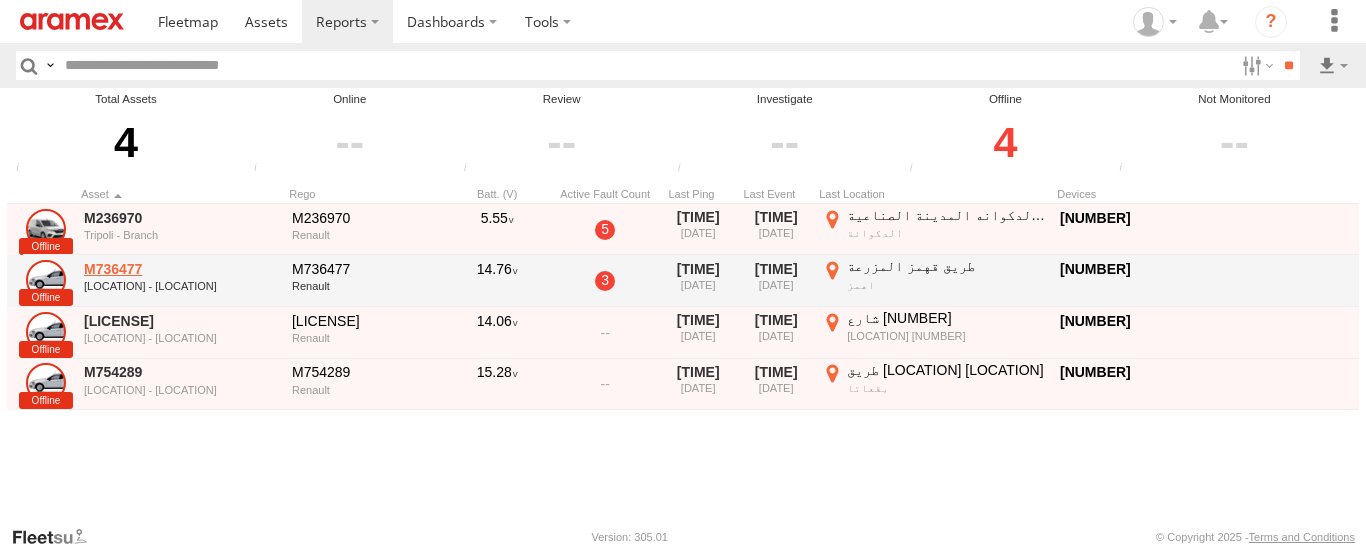 click on "M736477" at bounding box center [181, 269] 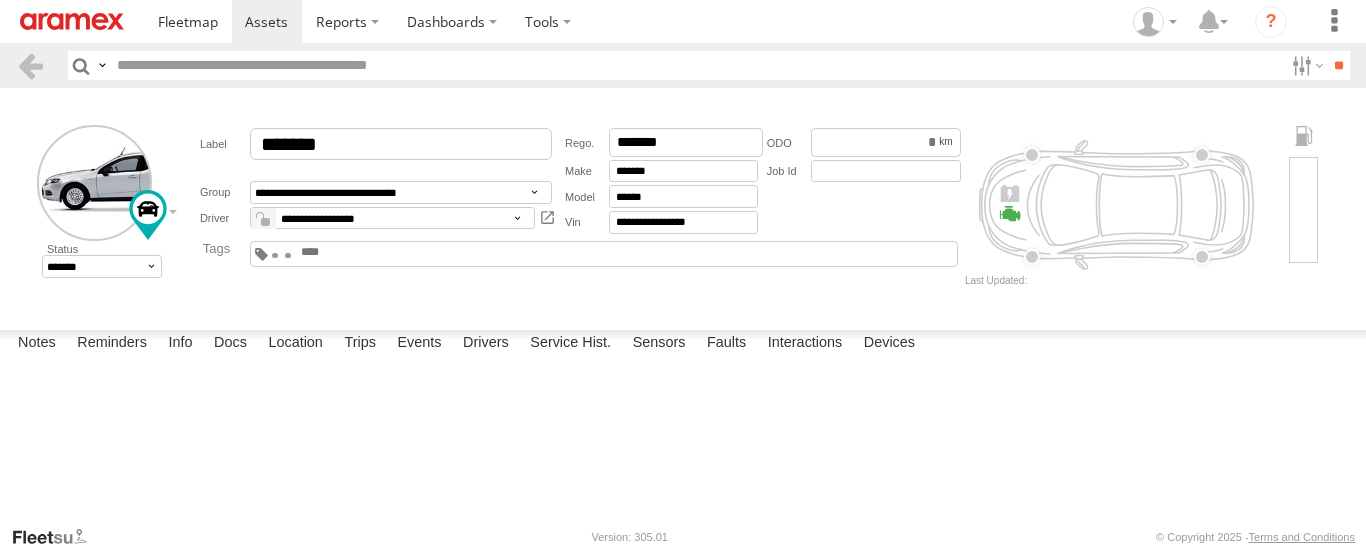 scroll, scrollTop: 0, scrollLeft: 0, axis: both 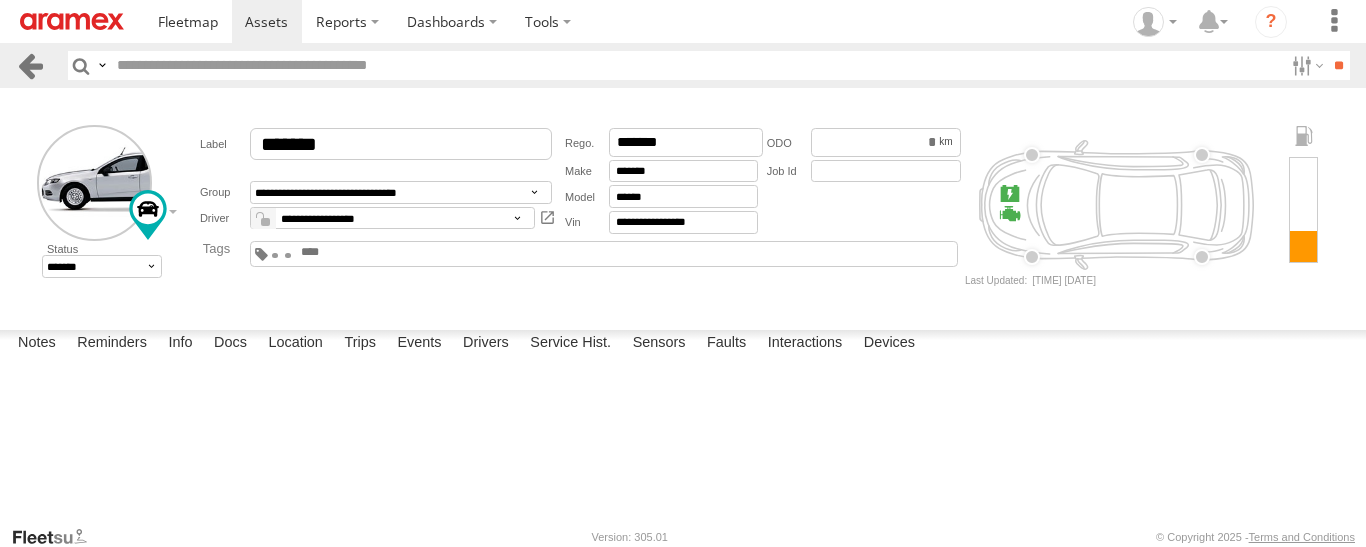 click at bounding box center [30, 65] 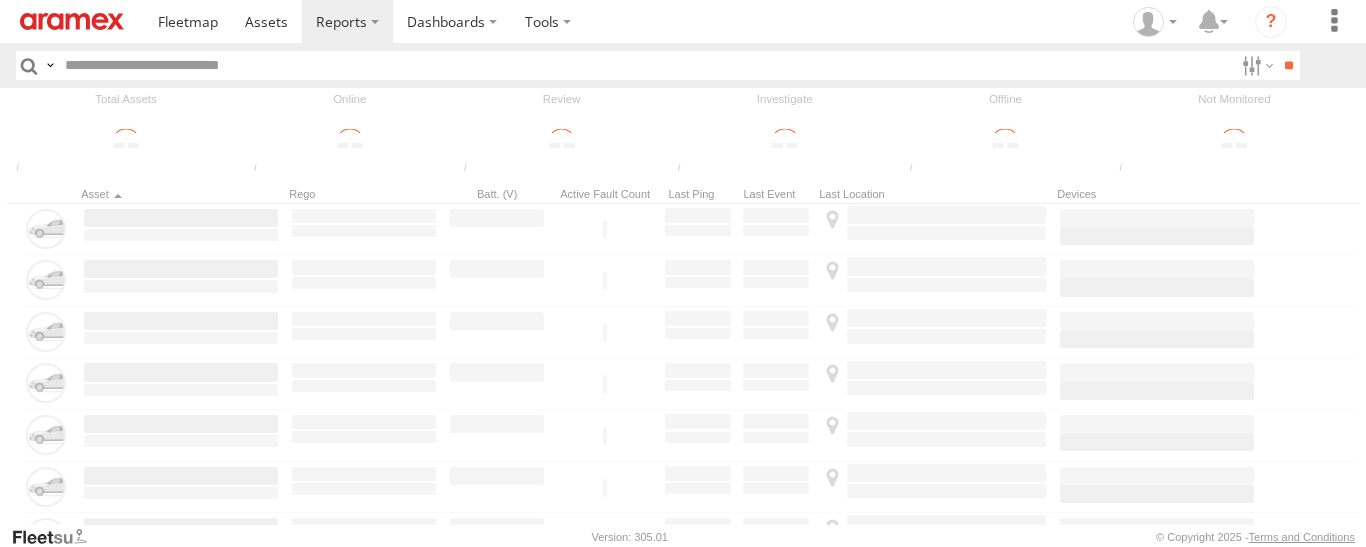 scroll, scrollTop: 0, scrollLeft: 0, axis: both 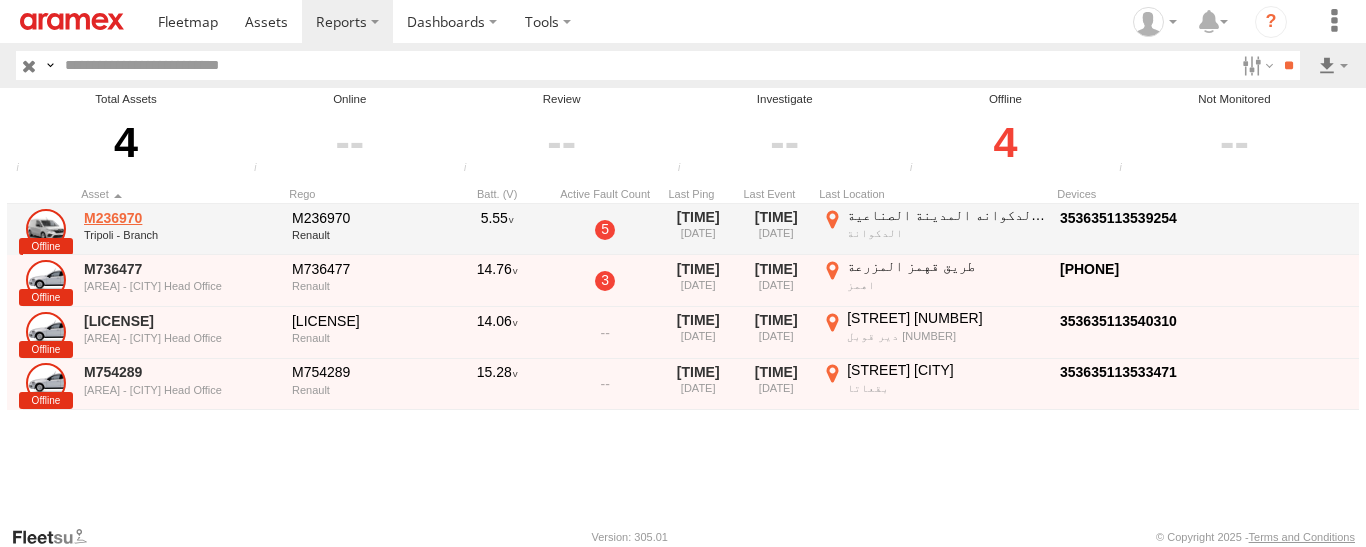 click on "M236970" at bounding box center (181, 218) 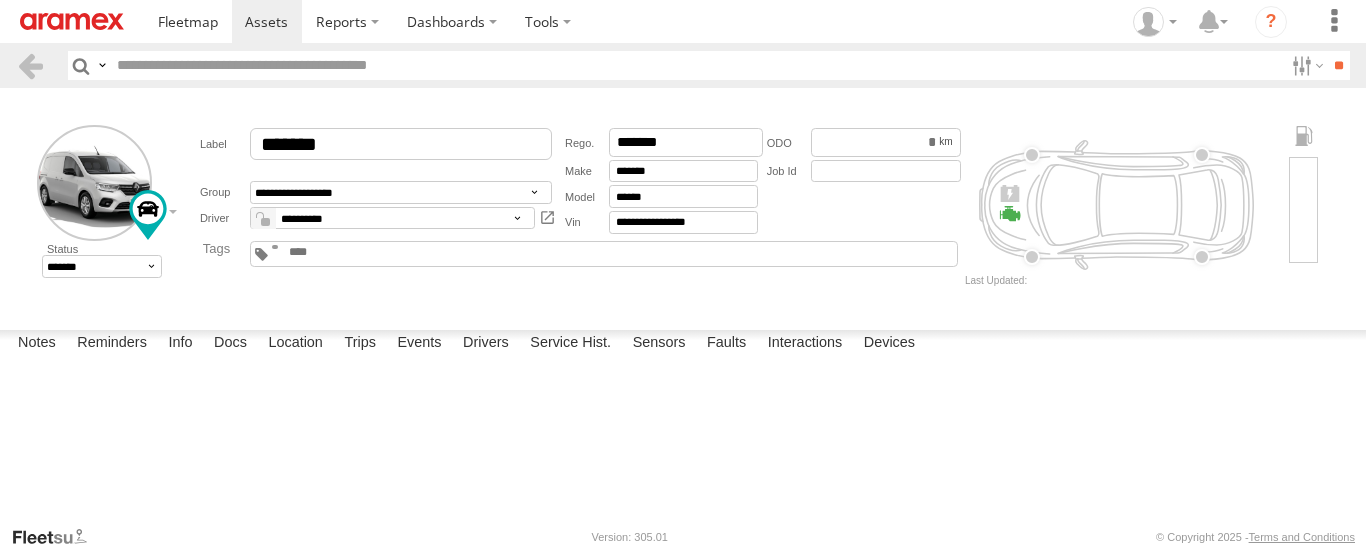 scroll, scrollTop: 0, scrollLeft: 0, axis: both 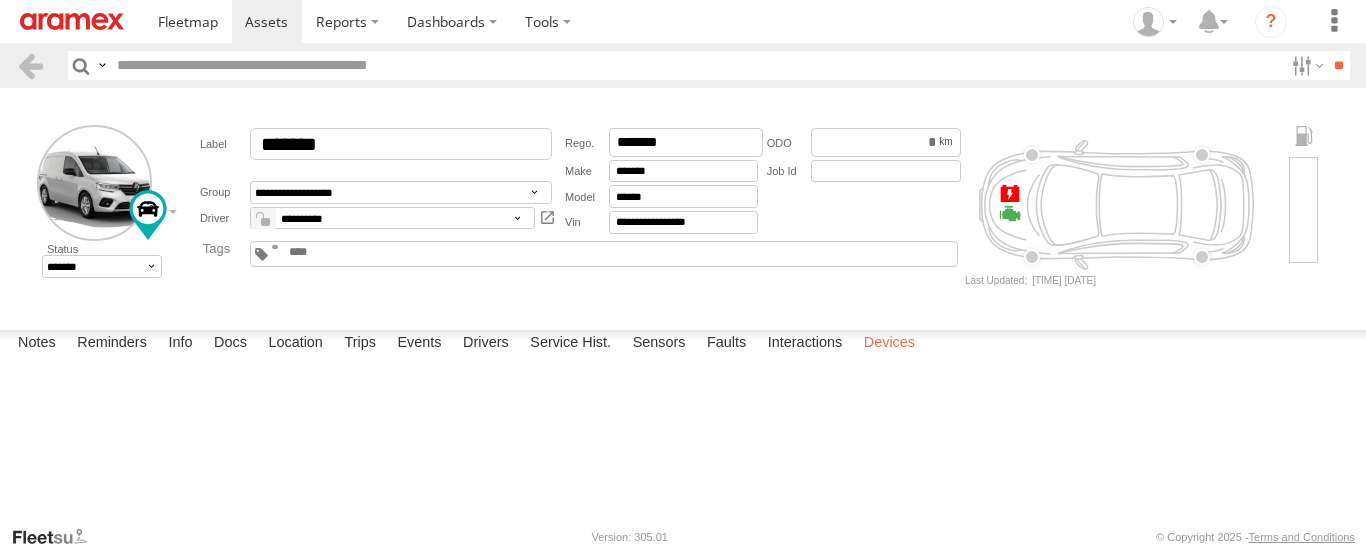 click on "Devices" at bounding box center (889, 344) 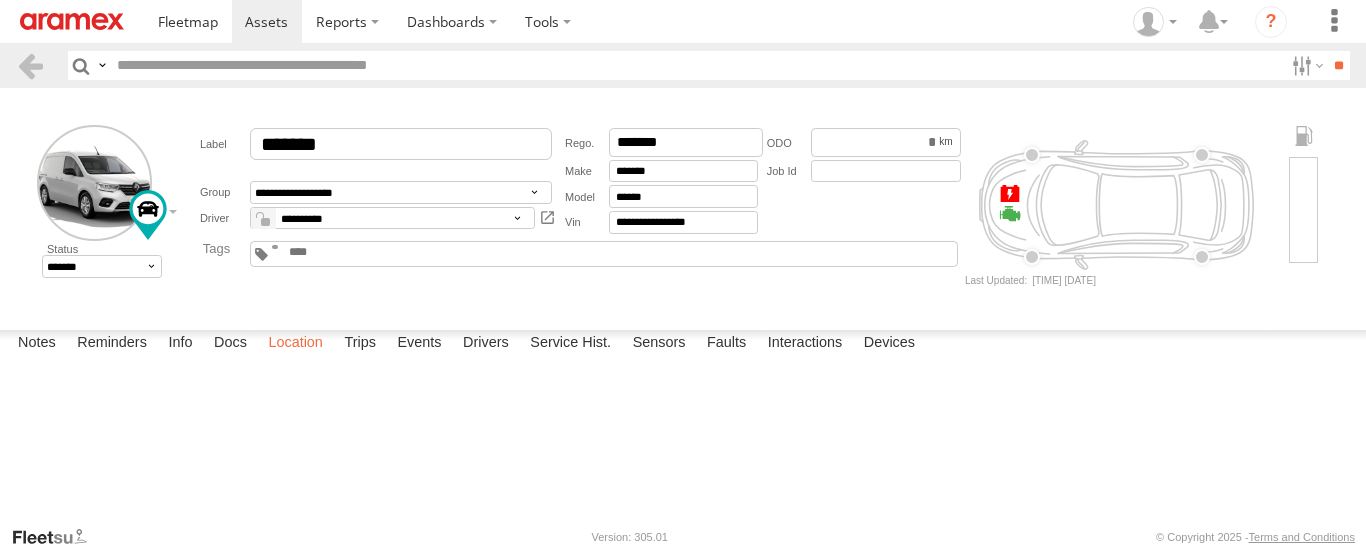 click on "Location" at bounding box center (295, 344) 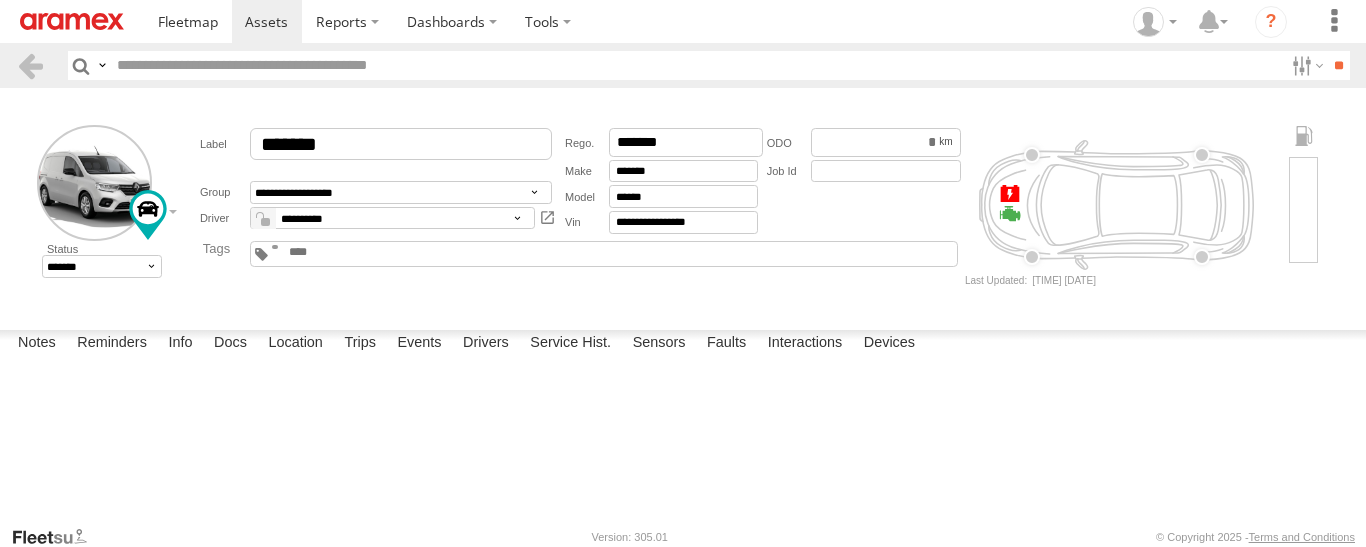 drag, startPoint x: 603, startPoint y: 409, endPoint x: 720, endPoint y: 396, distance: 117.72001 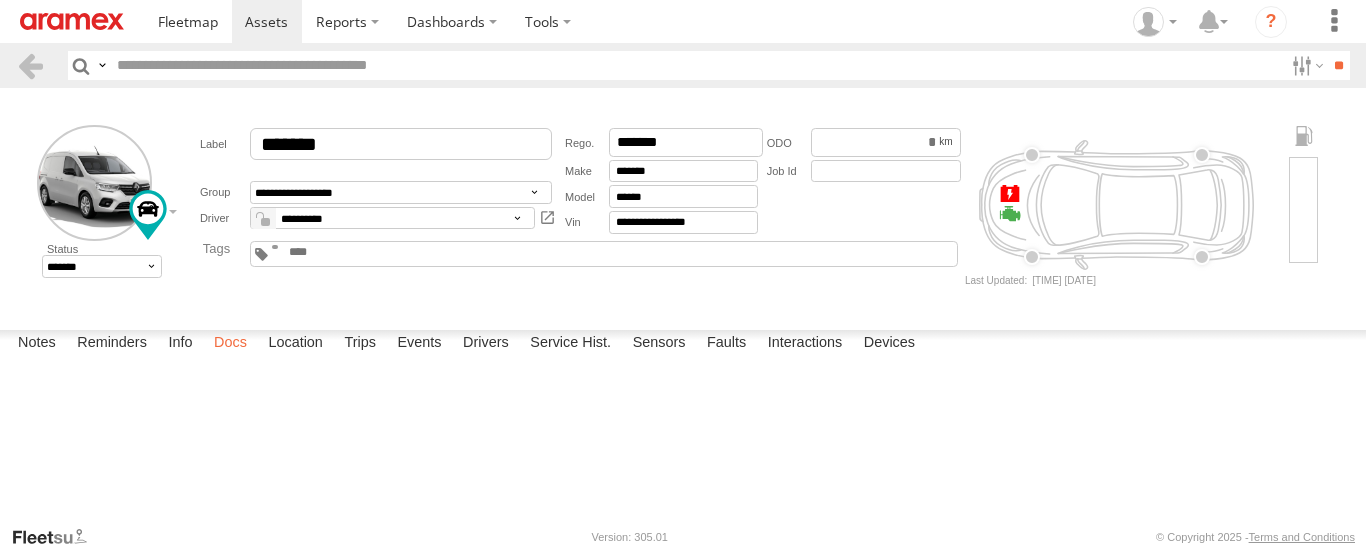 click on "Docs" at bounding box center (230, 344) 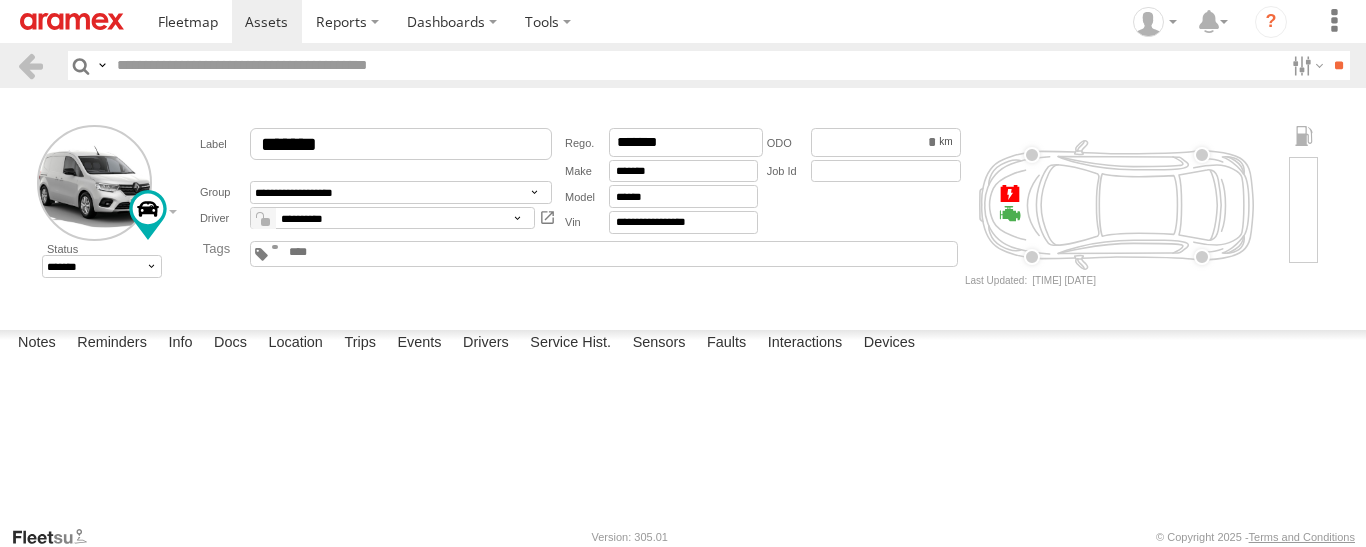 scroll, scrollTop: 0, scrollLeft: 0, axis: both 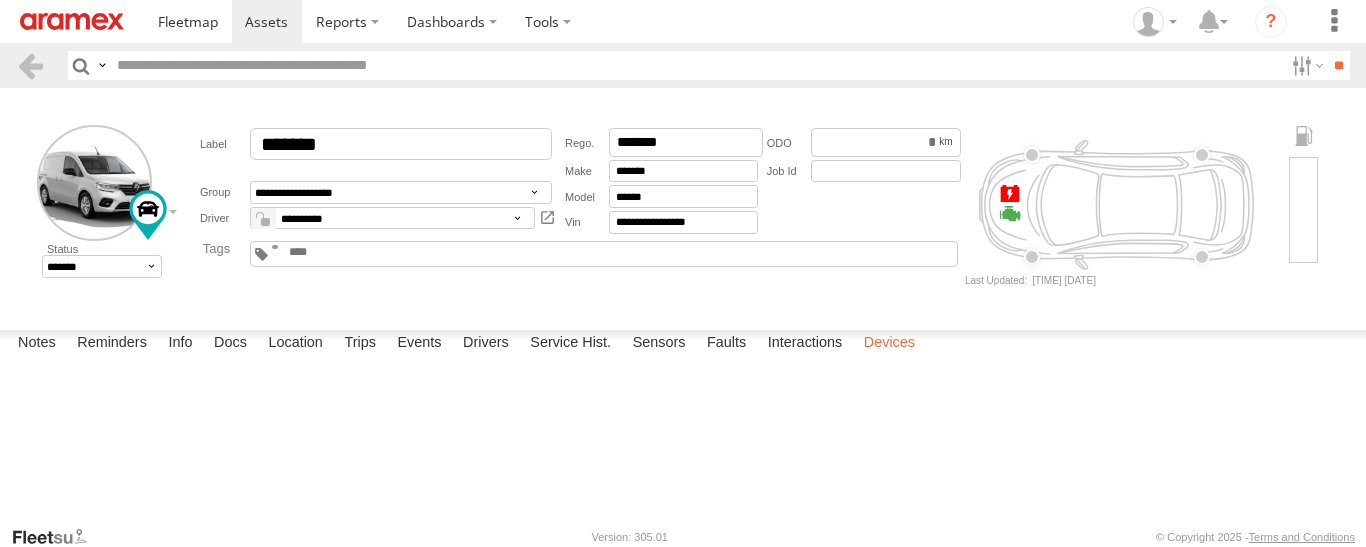 click on "Devices" at bounding box center [889, 344] 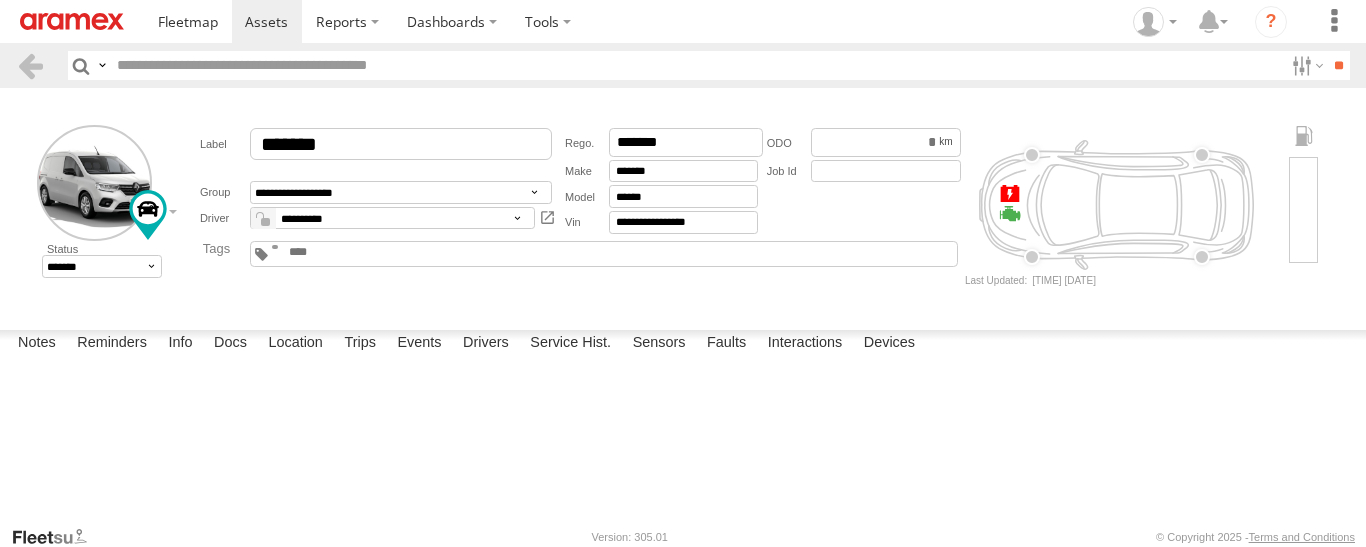 drag, startPoint x: 212, startPoint y: 419, endPoint x: 86, endPoint y: 419, distance: 126 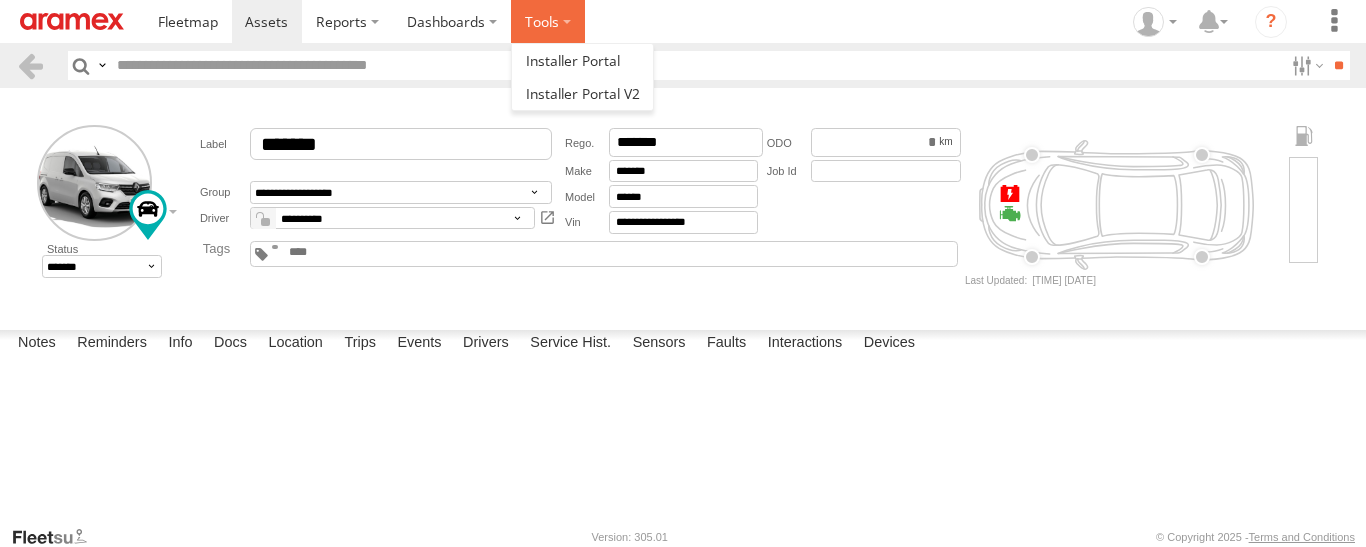 drag, startPoint x: 539, startPoint y: 30, endPoint x: 515, endPoint y: 35, distance: 24.5153 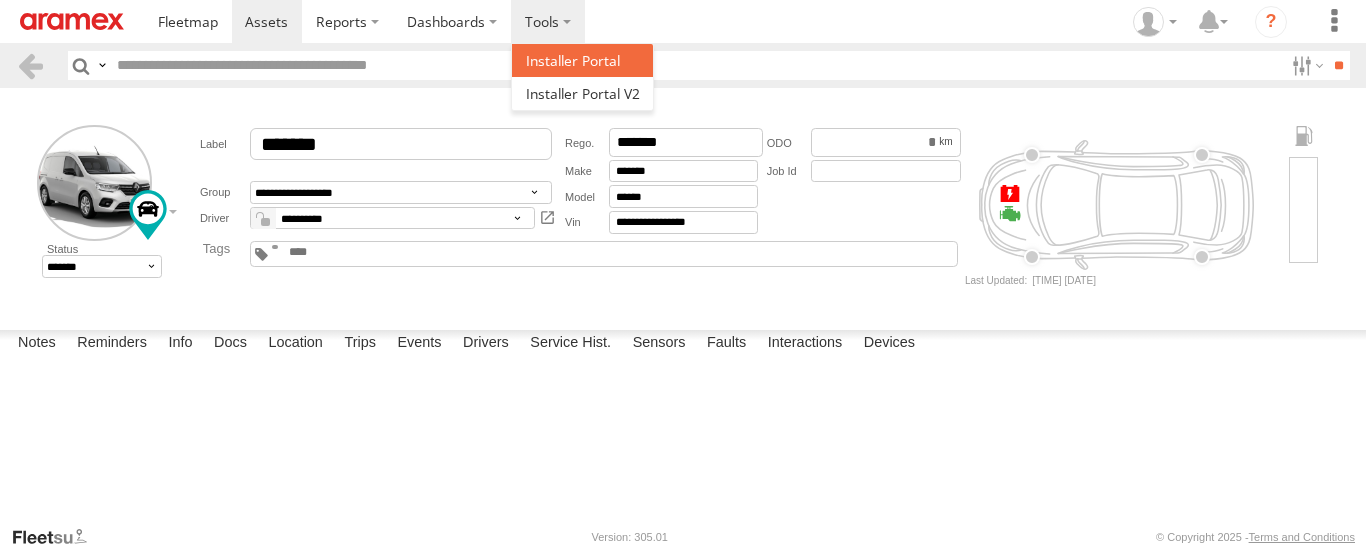 click at bounding box center (583, 60) 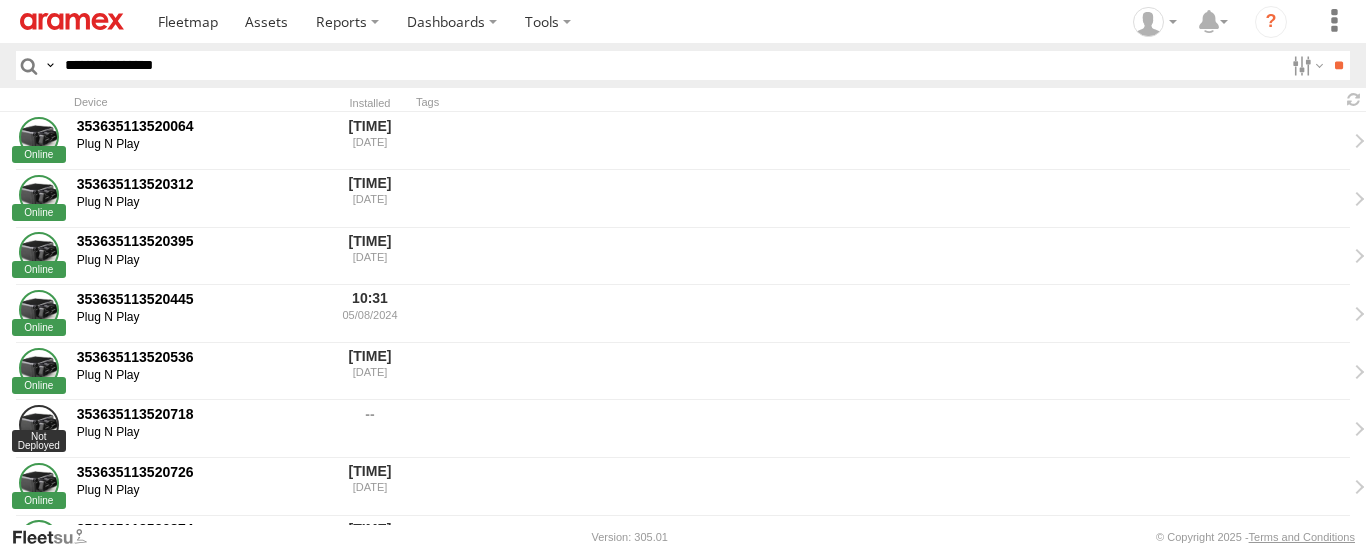 scroll, scrollTop: 0, scrollLeft: 0, axis: both 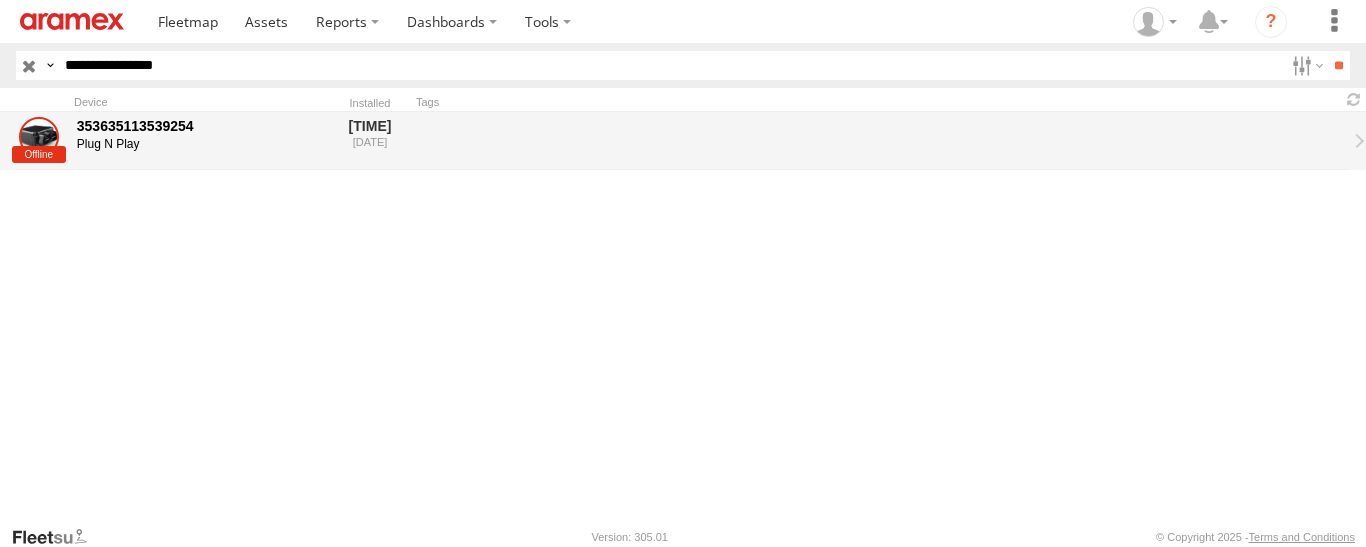 click on "353635113539254" at bounding box center (199, 126) 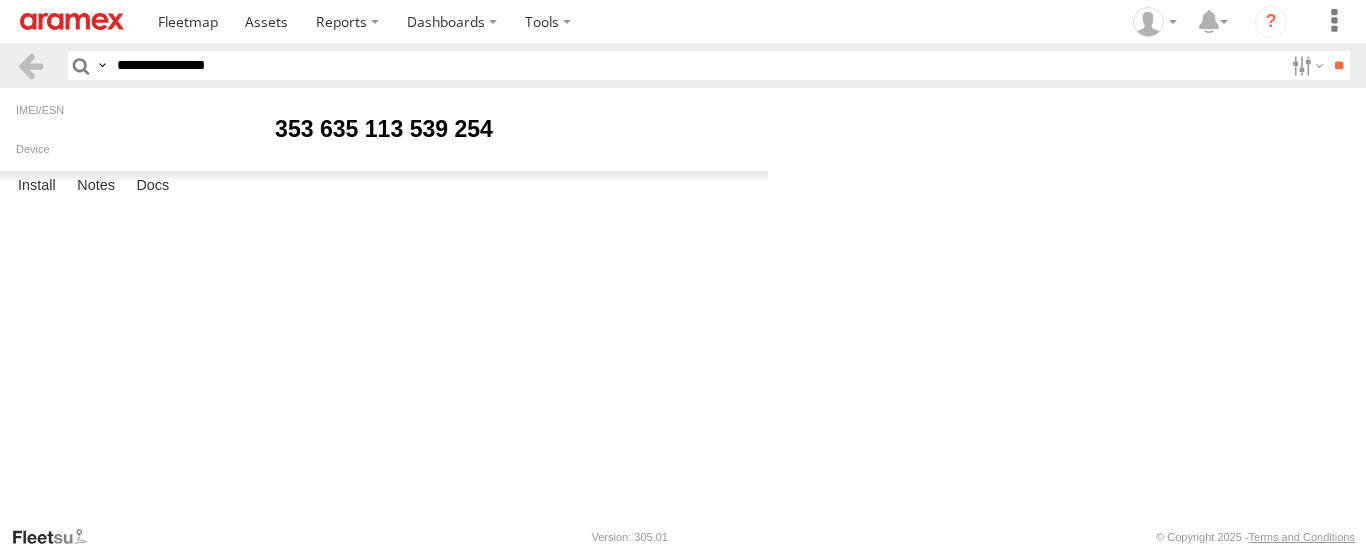 scroll, scrollTop: 0, scrollLeft: 0, axis: both 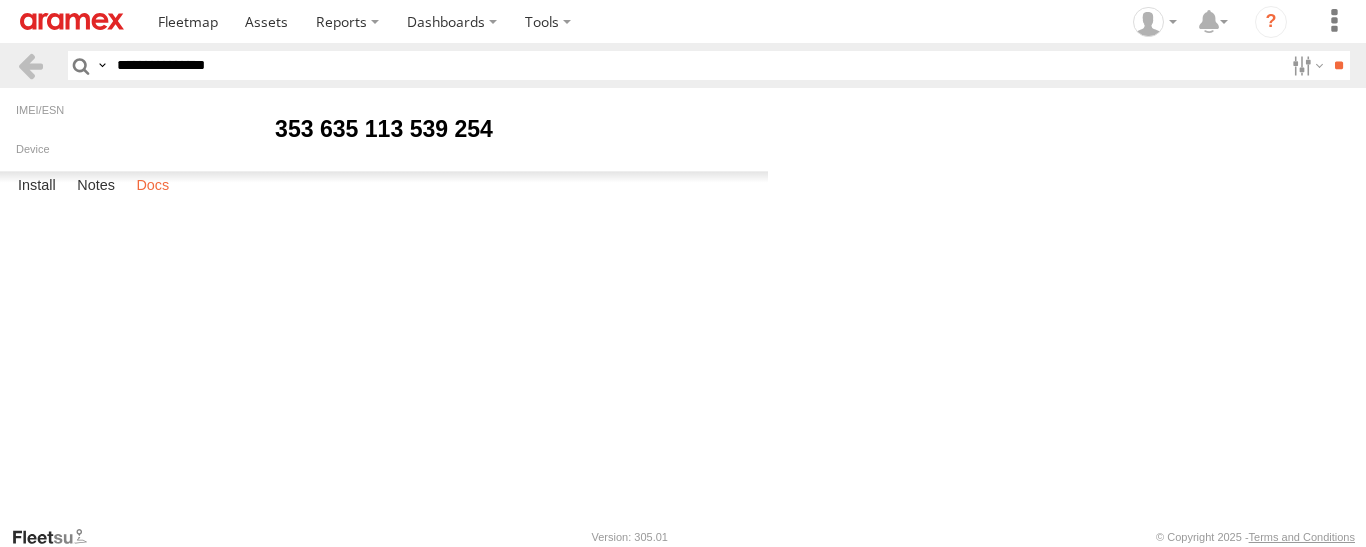 click on "Docs" at bounding box center [152, 186] 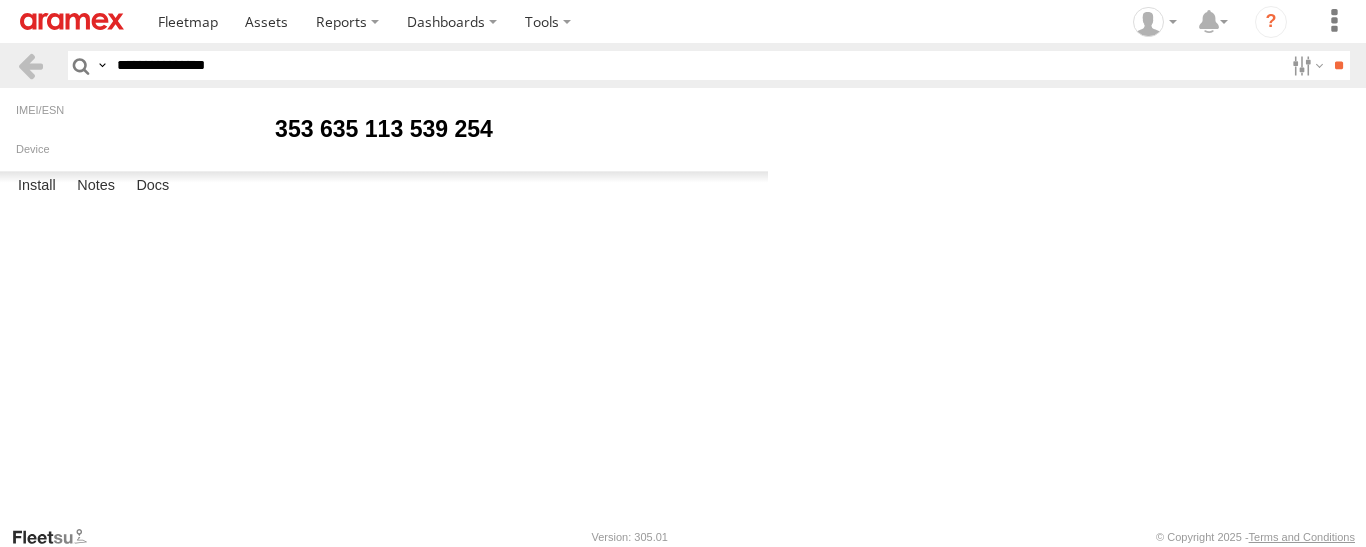click on "image/jpeg" at bounding box center [0, 0] 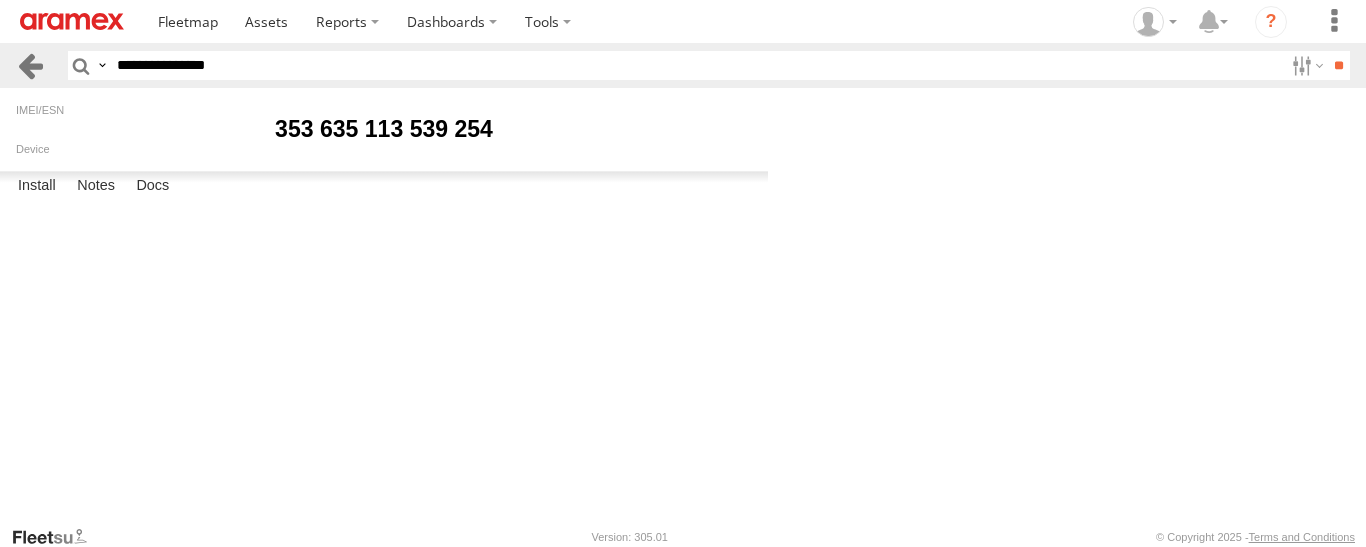 click at bounding box center (30, 65) 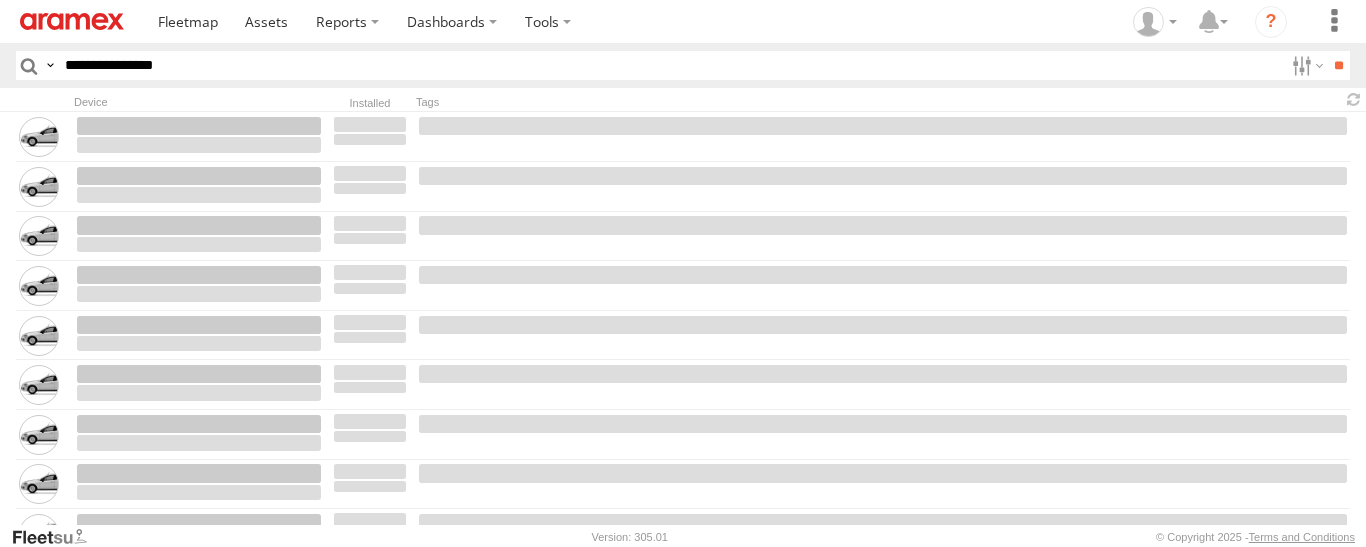 scroll, scrollTop: 0, scrollLeft: 0, axis: both 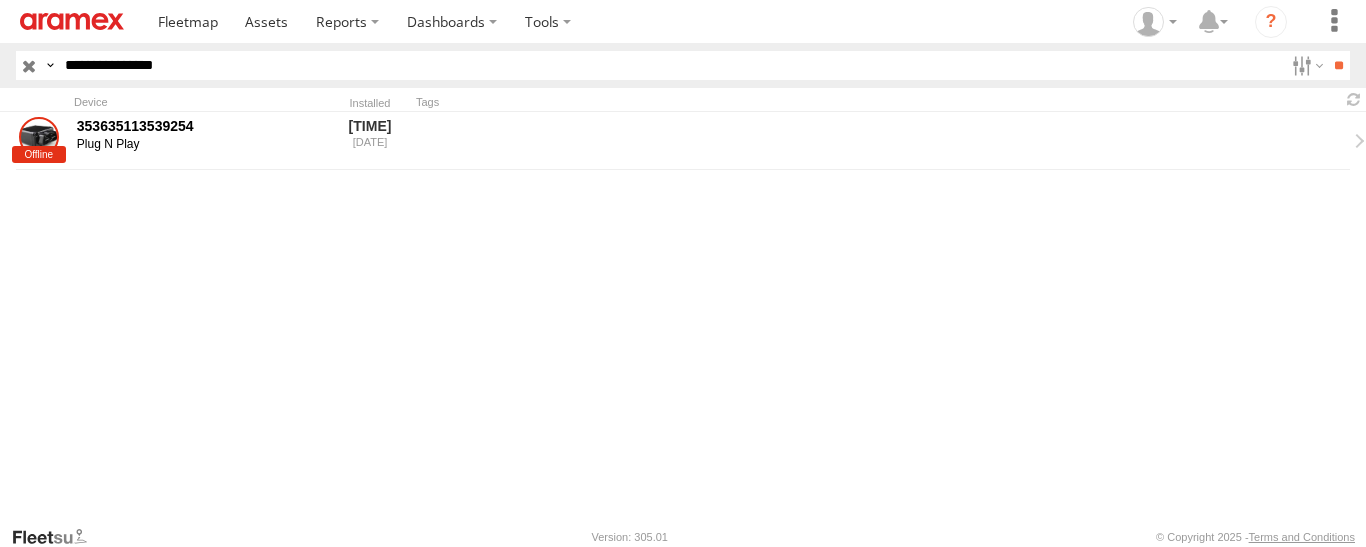 drag, startPoint x: 203, startPoint y: 68, endPoint x: 63, endPoint y: 67, distance: 140.00357 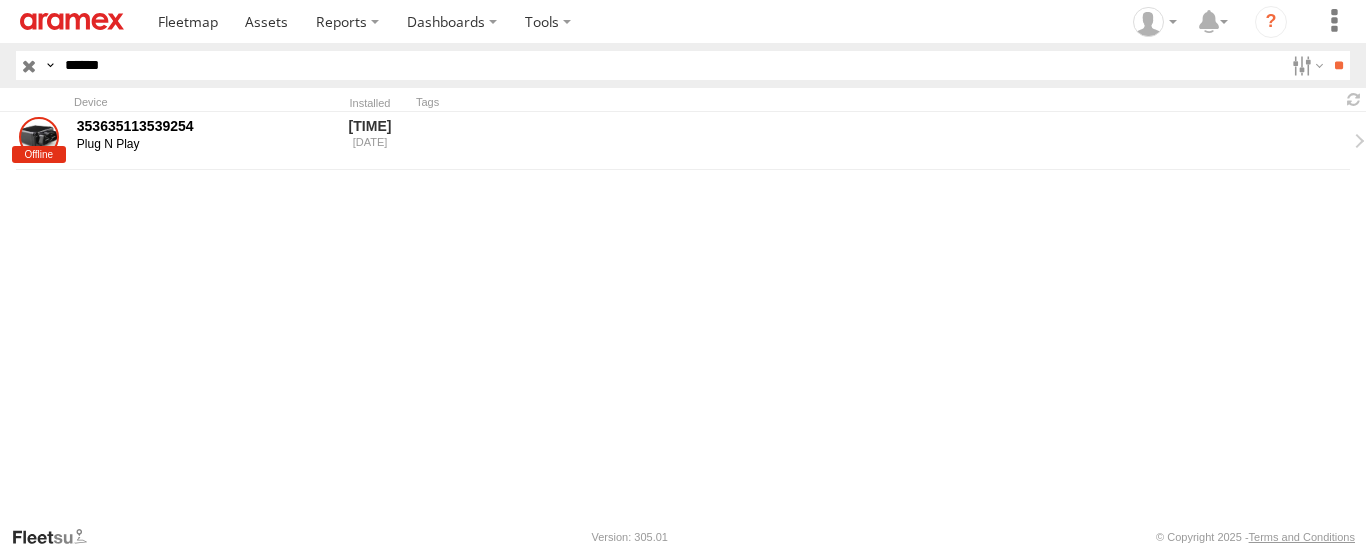 type on "******" 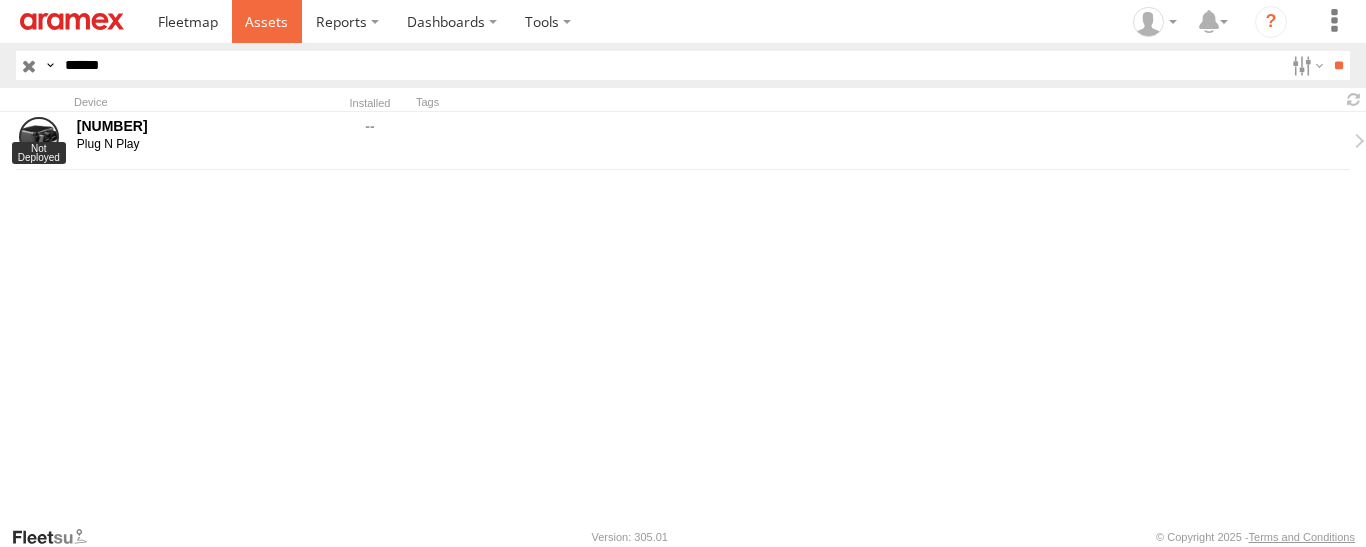 click at bounding box center (266, 21) 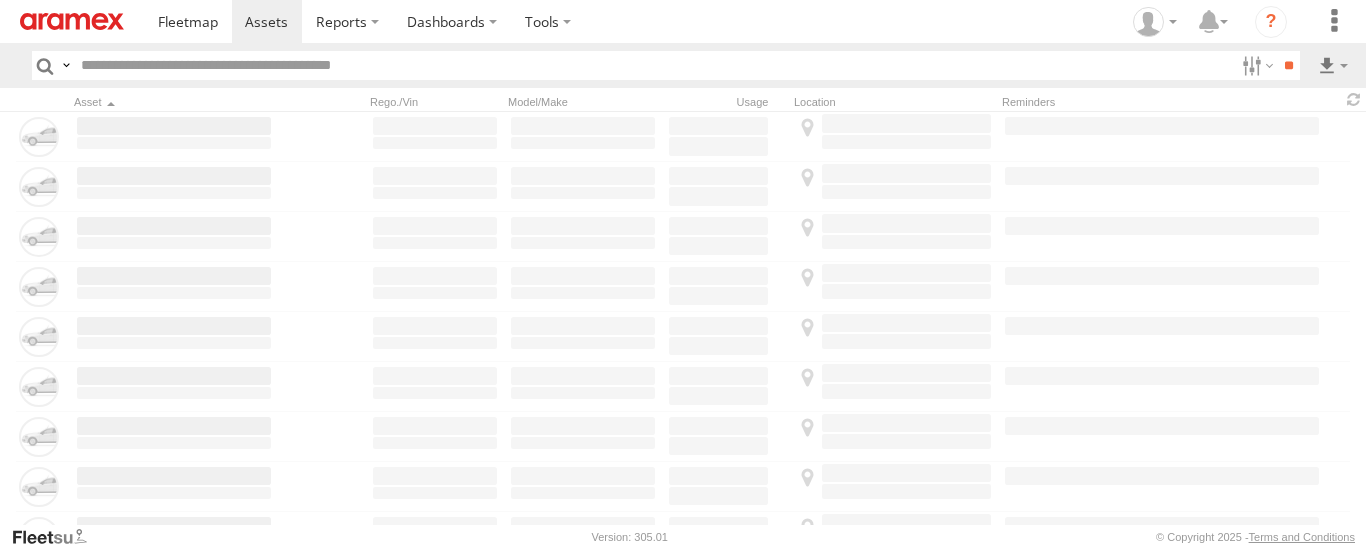 scroll, scrollTop: 0, scrollLeft: 0, axis: both 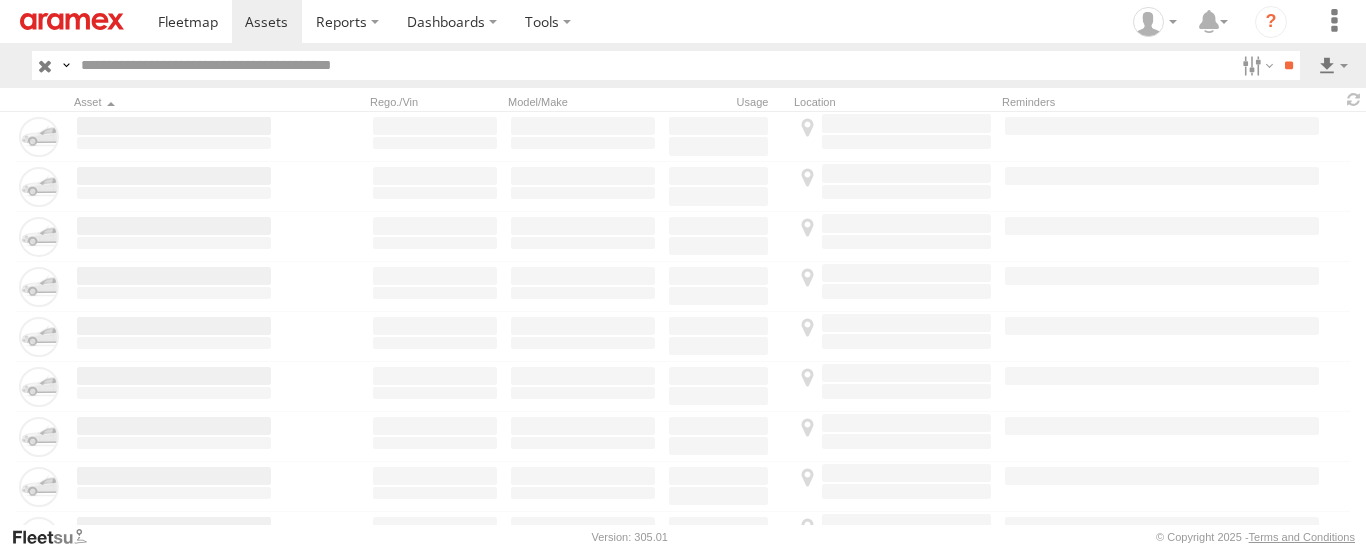 click at bounding box center (653, 65) 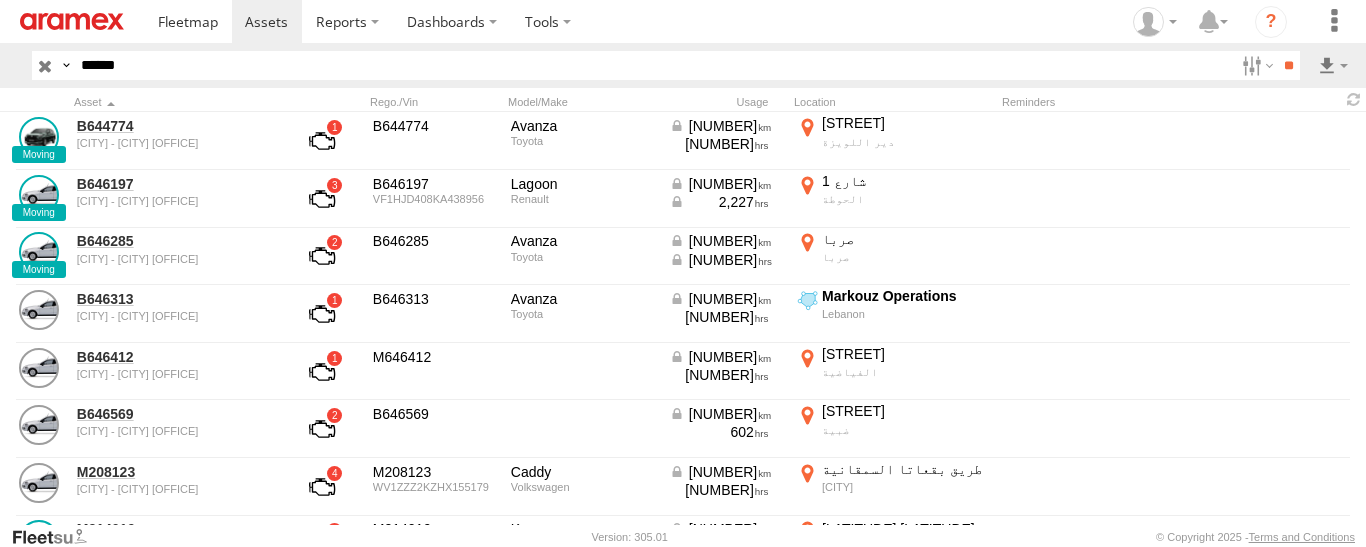 type on "******" 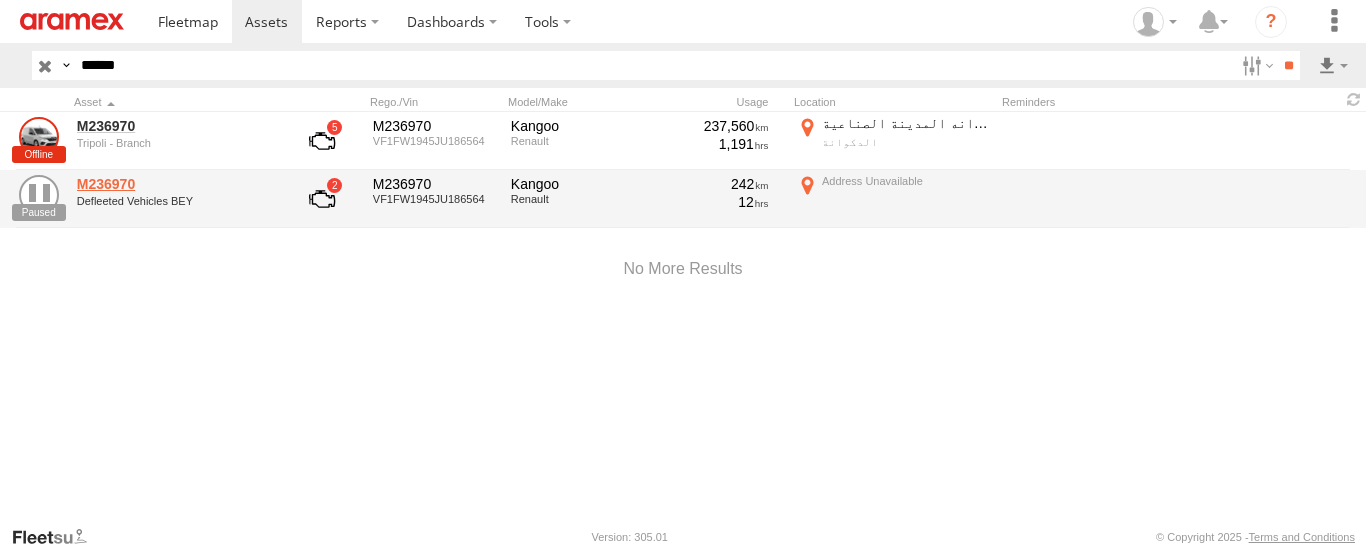 click on "M236970" at bounding box center (174, 184) 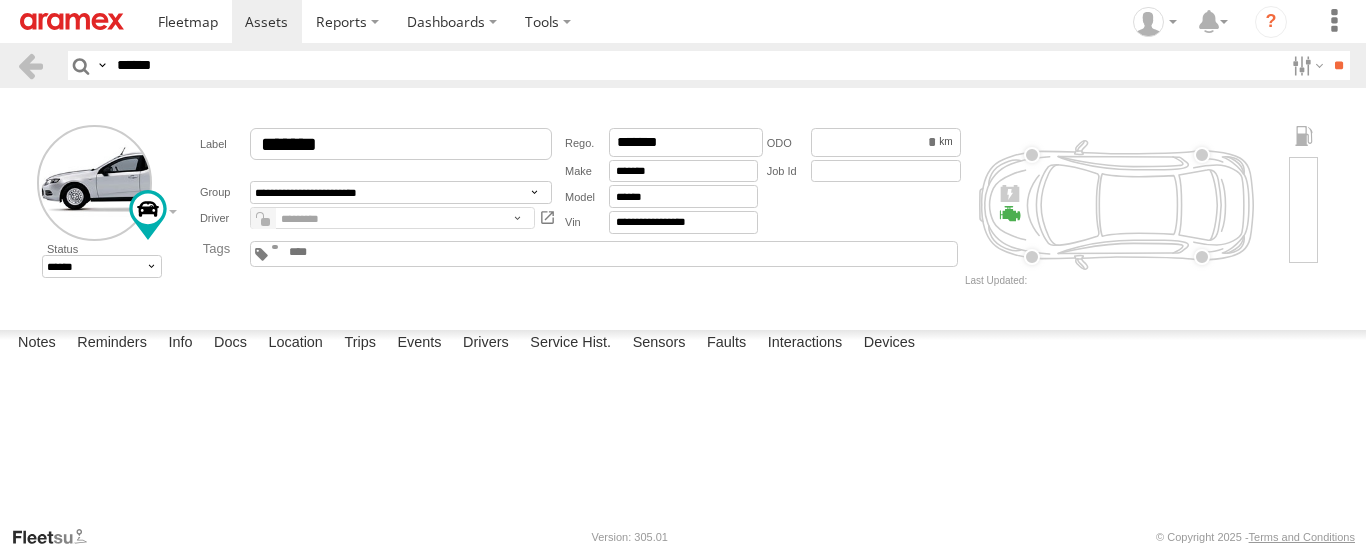 scroll, scrollTop: 0, scrollLeft: 0, axis: both 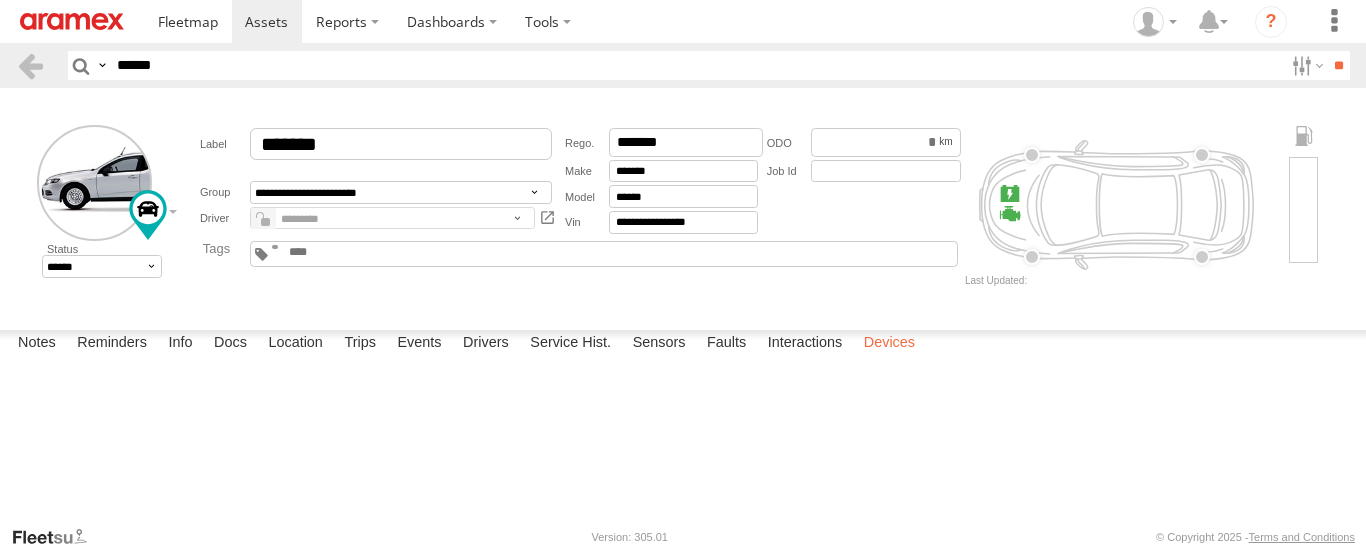 click on "Devices" at bounding box center (889, 344) 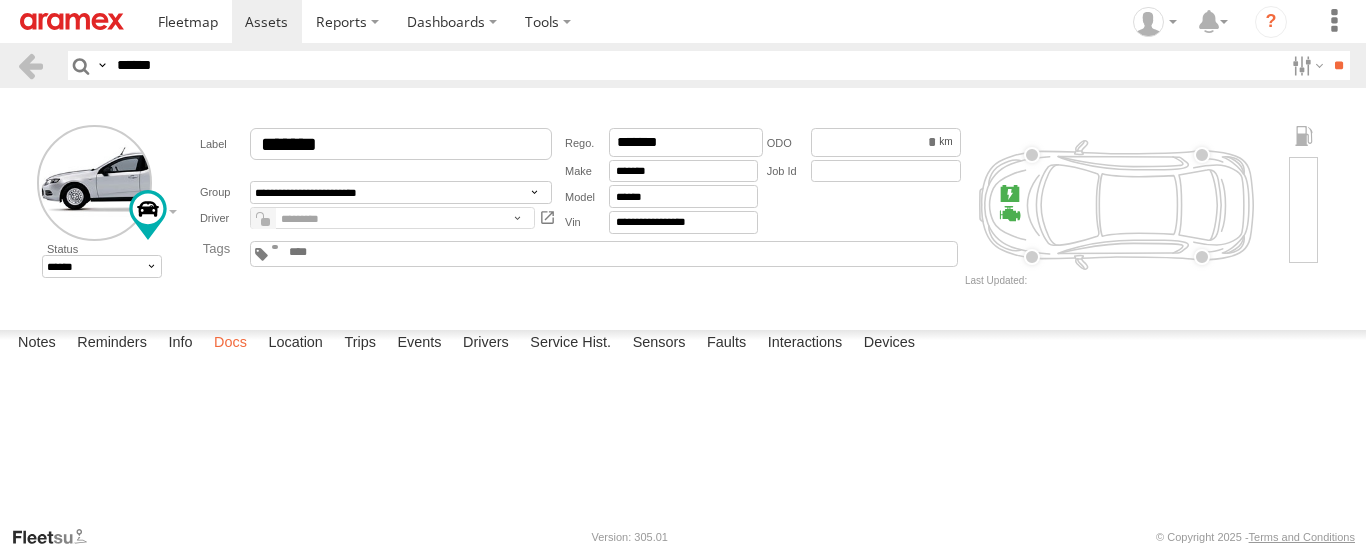 click on "Docs" at bounding box center (230, 344) 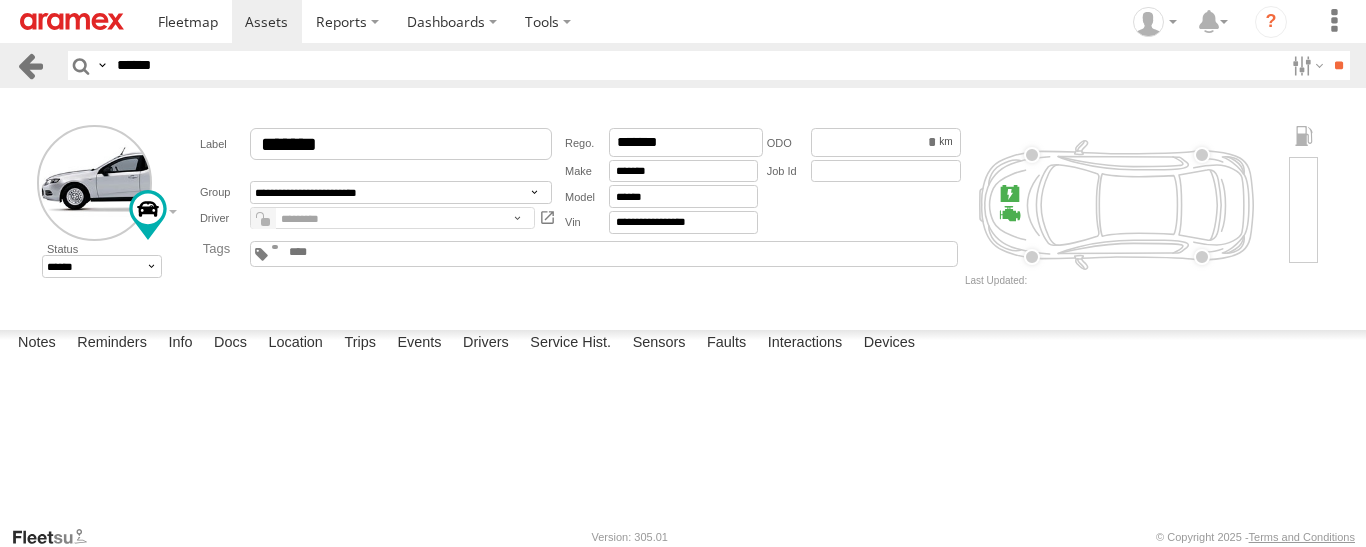 click at bounding box center (30, 65) 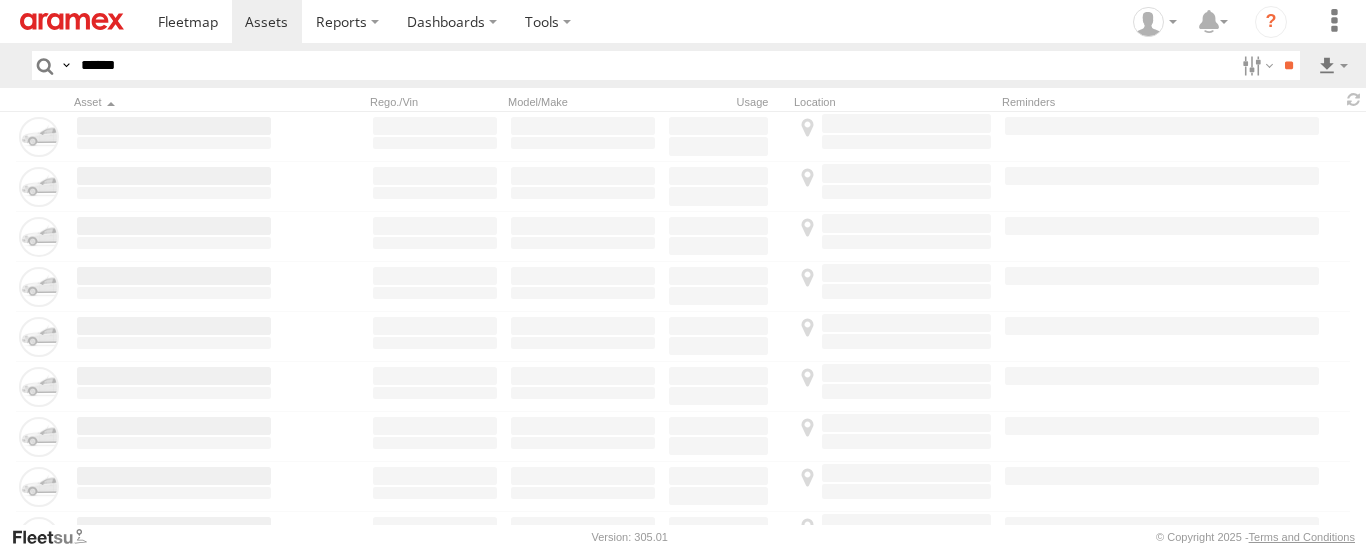 scroll, scrollTop: 0, scrollLeft: 0, axis: both 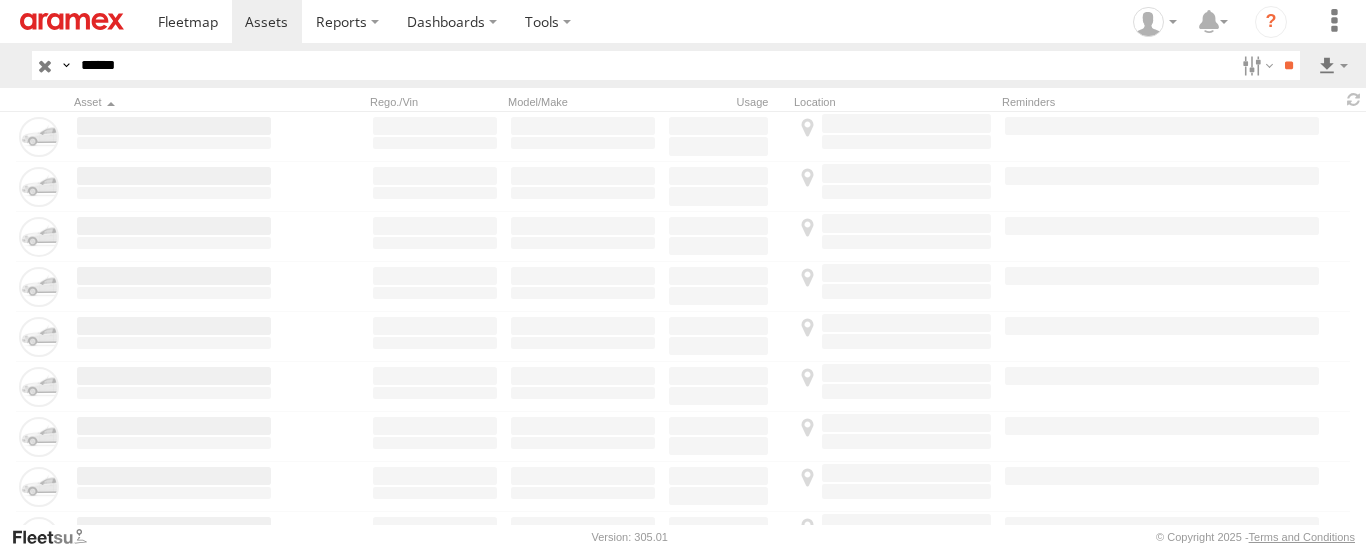 click on "******" at bounding box center [653, 65] 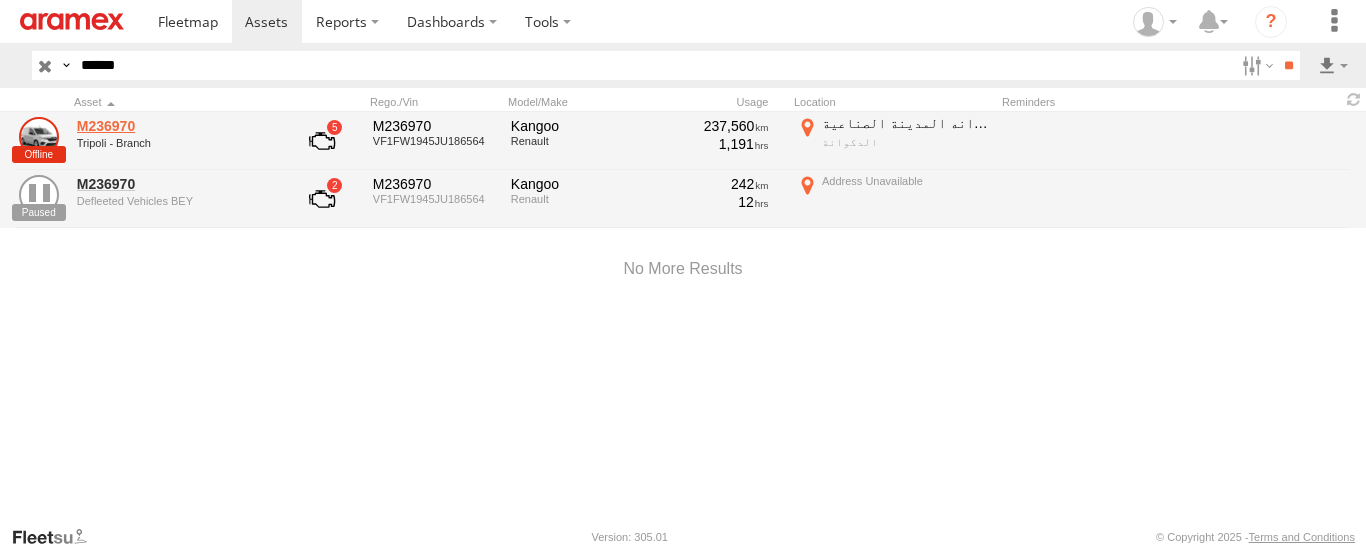 click on "M236970" at bounding box center (174, 126) 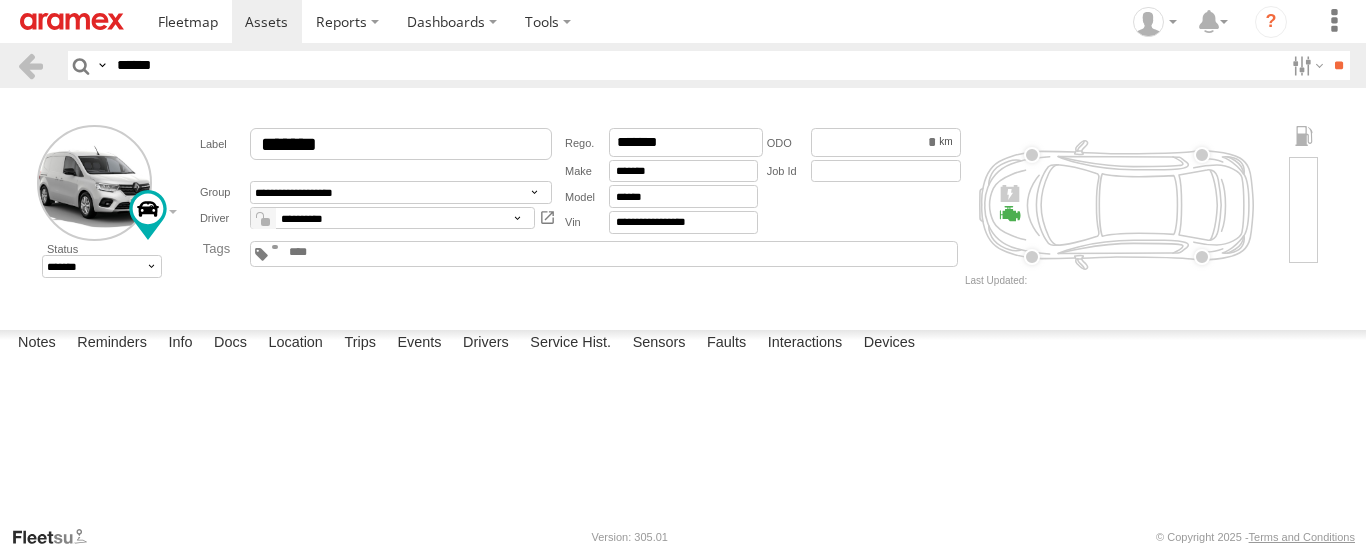 scroll, scrollTop: 0, scrollLeft: 0, axis: both 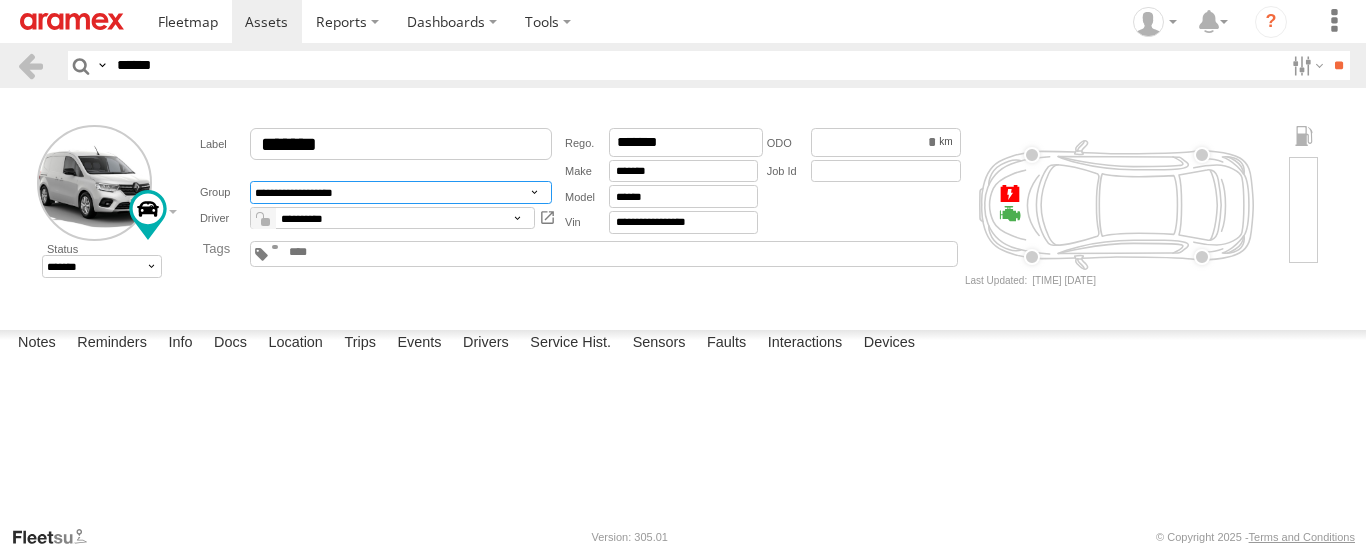 click on "**********" at bounding box center [401, 192] 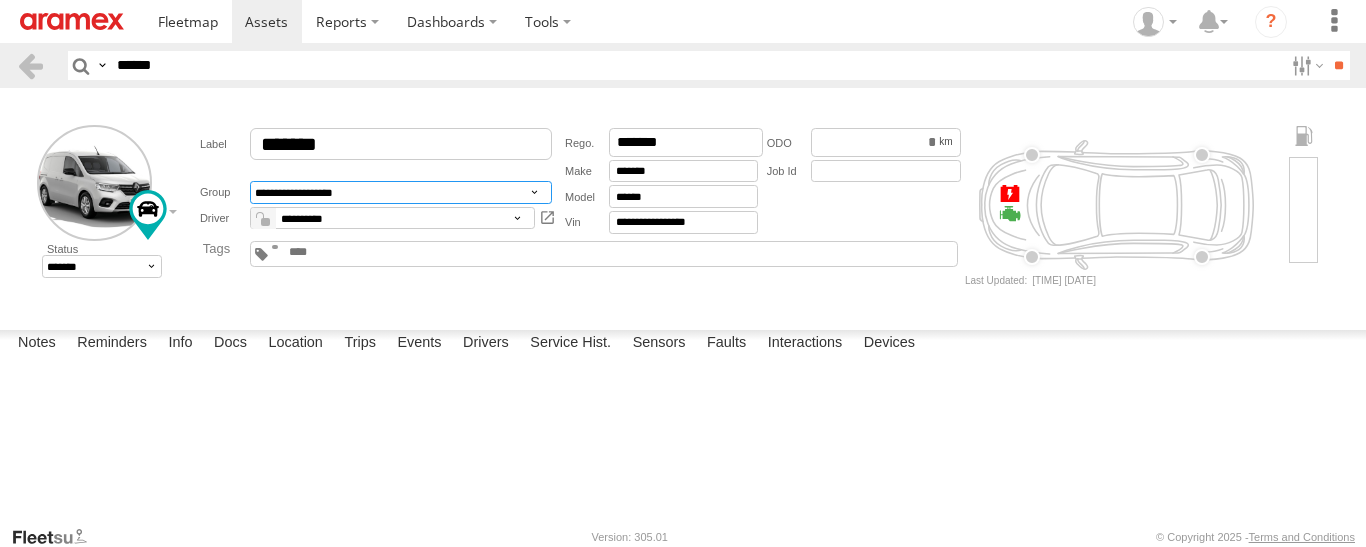 select on "*****" 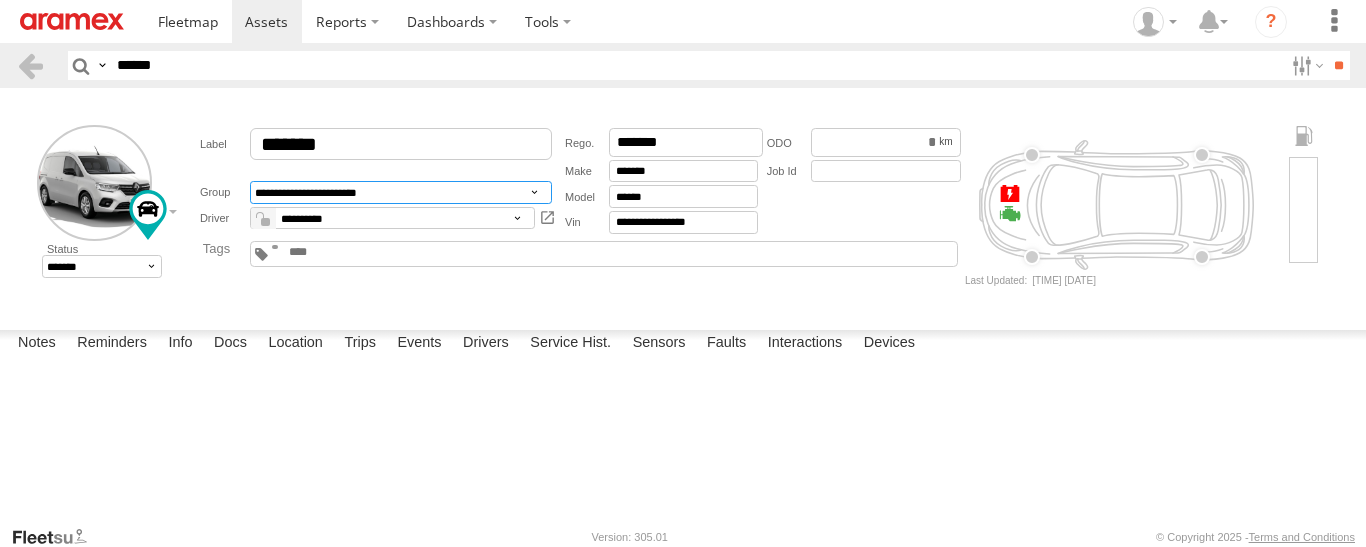 click on "**********" at bounding box center (401, 192) 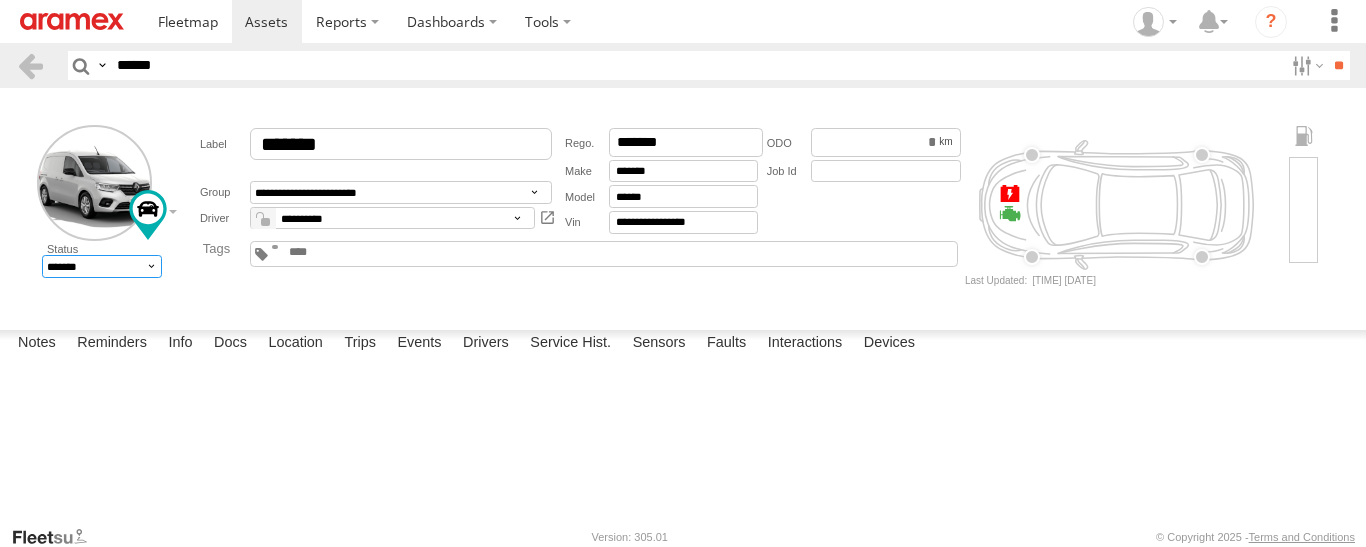 click on "*******
******" at bounding box center (102, 266) 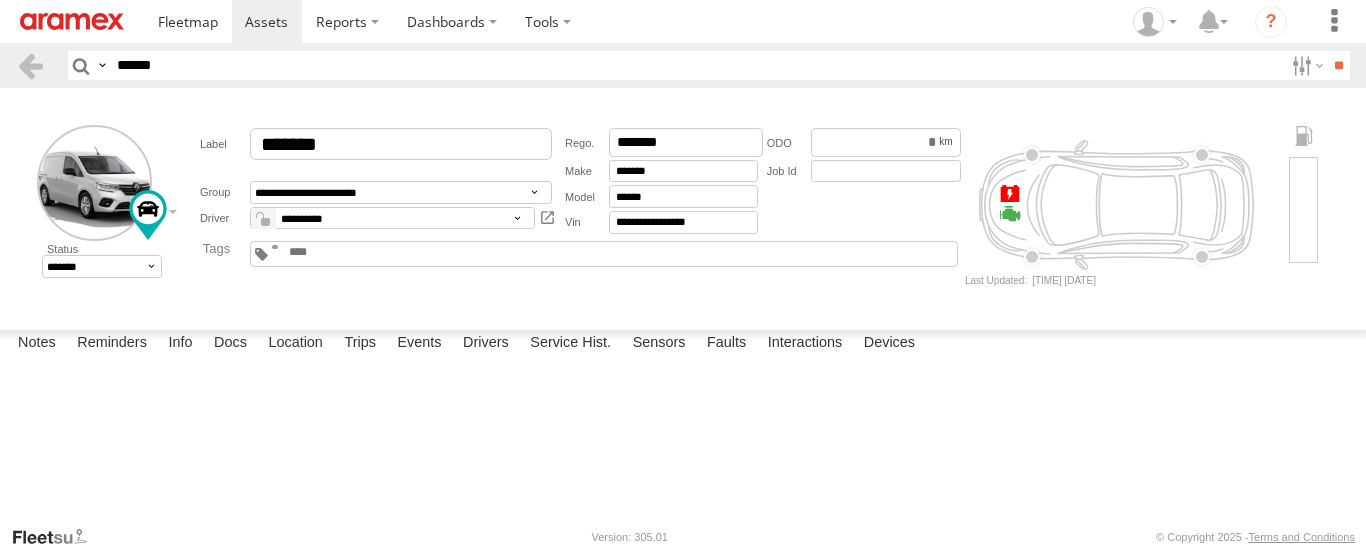 click on "**********" at bounding box center (683, 306) 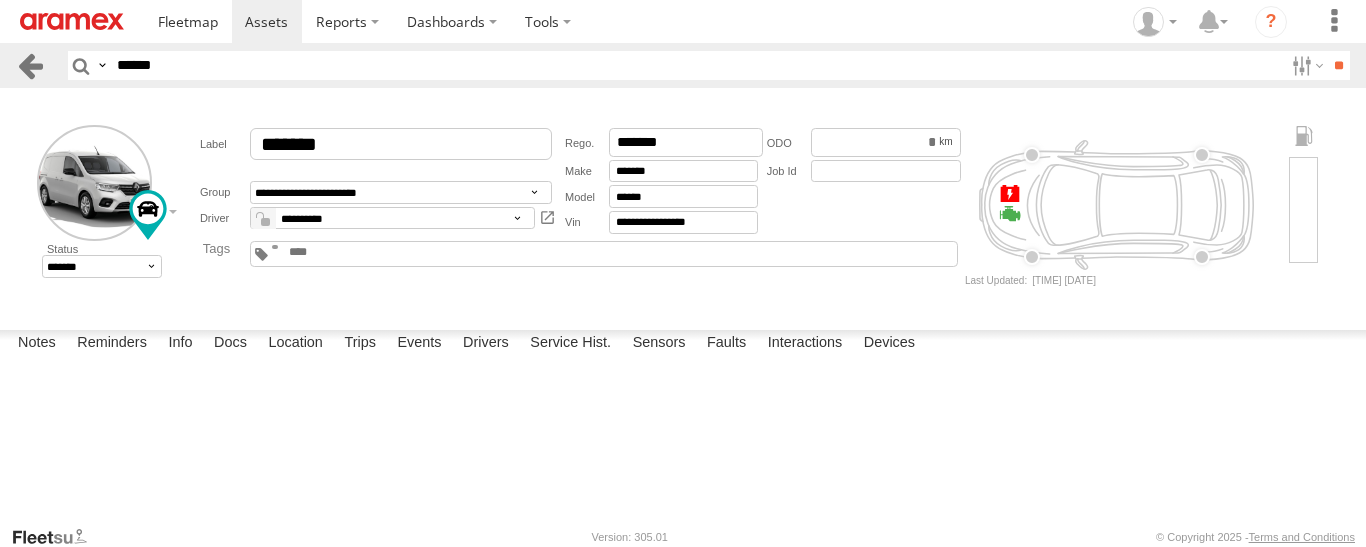 click at bounding box center (30, 65) 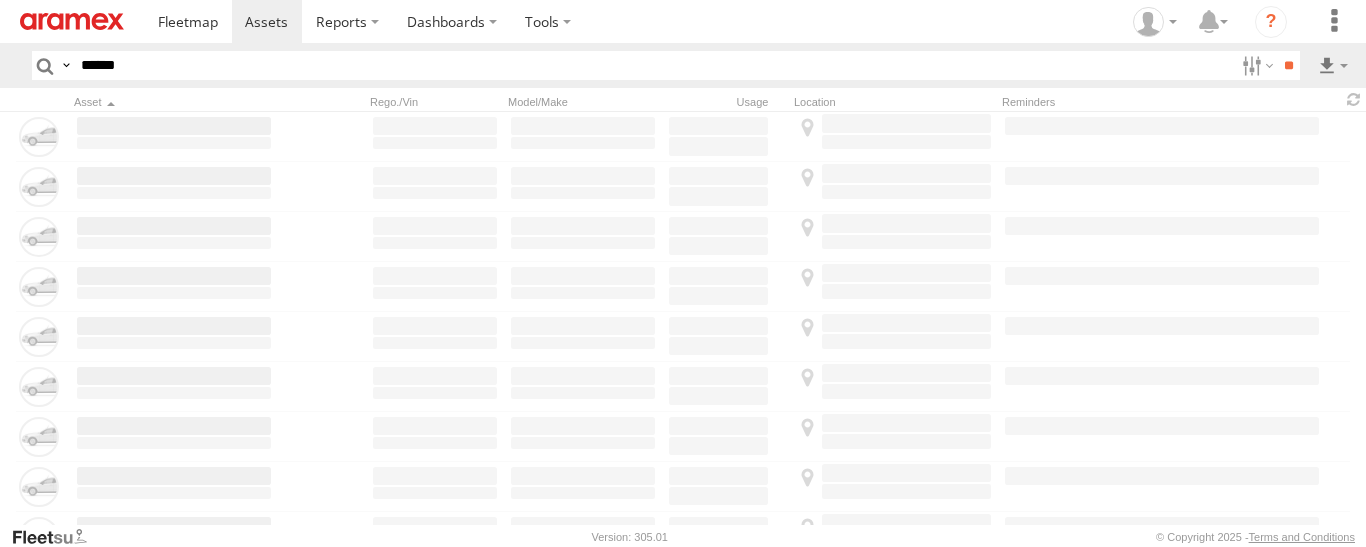 scroll, scrollTop: 0, scrollLeft: 0, axis: both 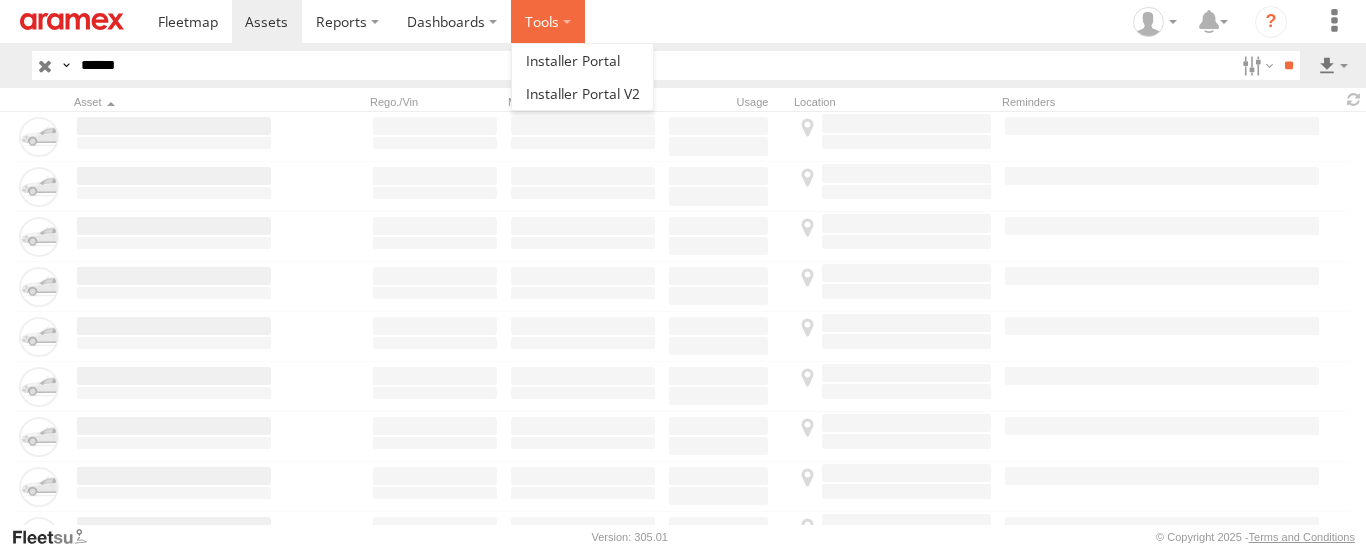 click at bounding box center (548, 21) 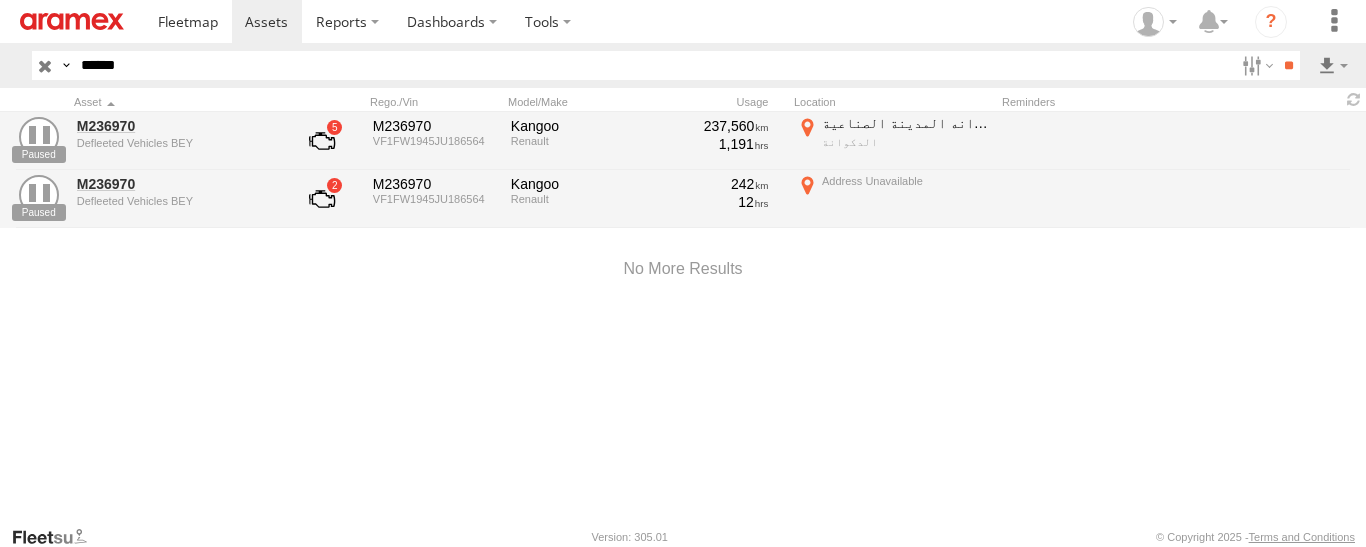 click at bounding box center (752, 21) 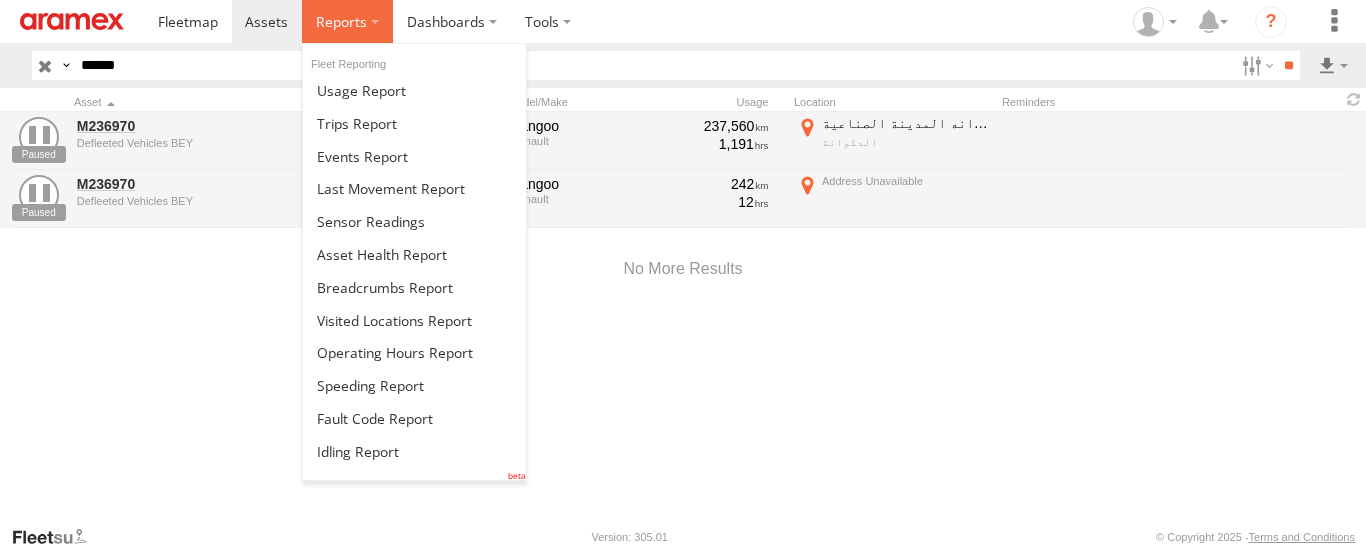 click at bounding box center (341, 21) 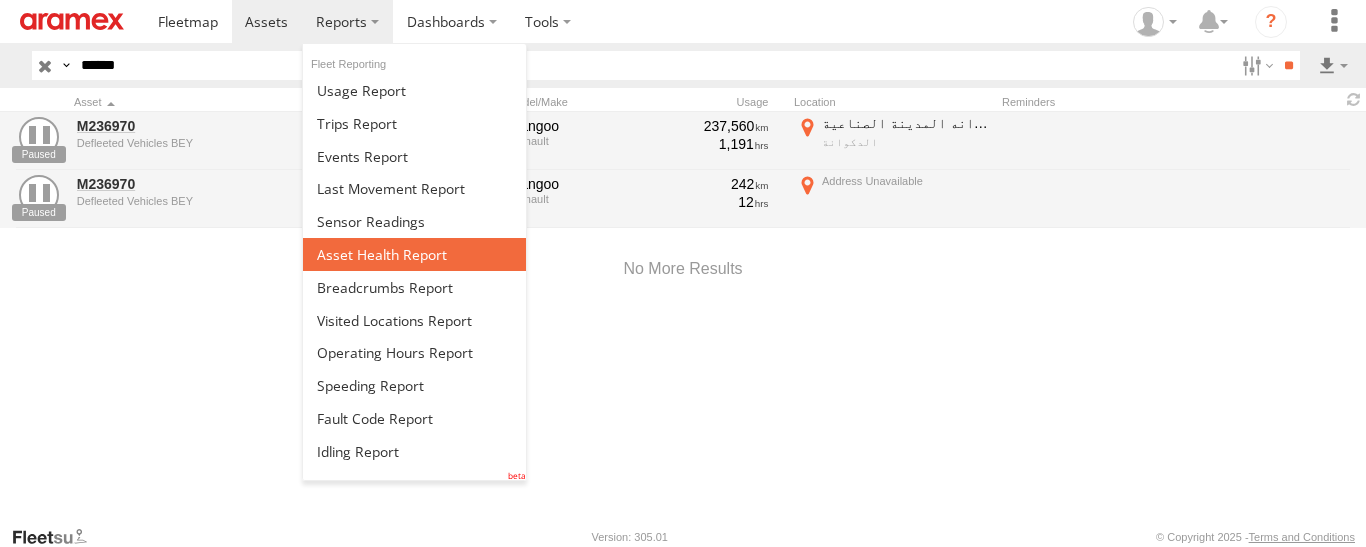 click at bounding box center [382, 254] 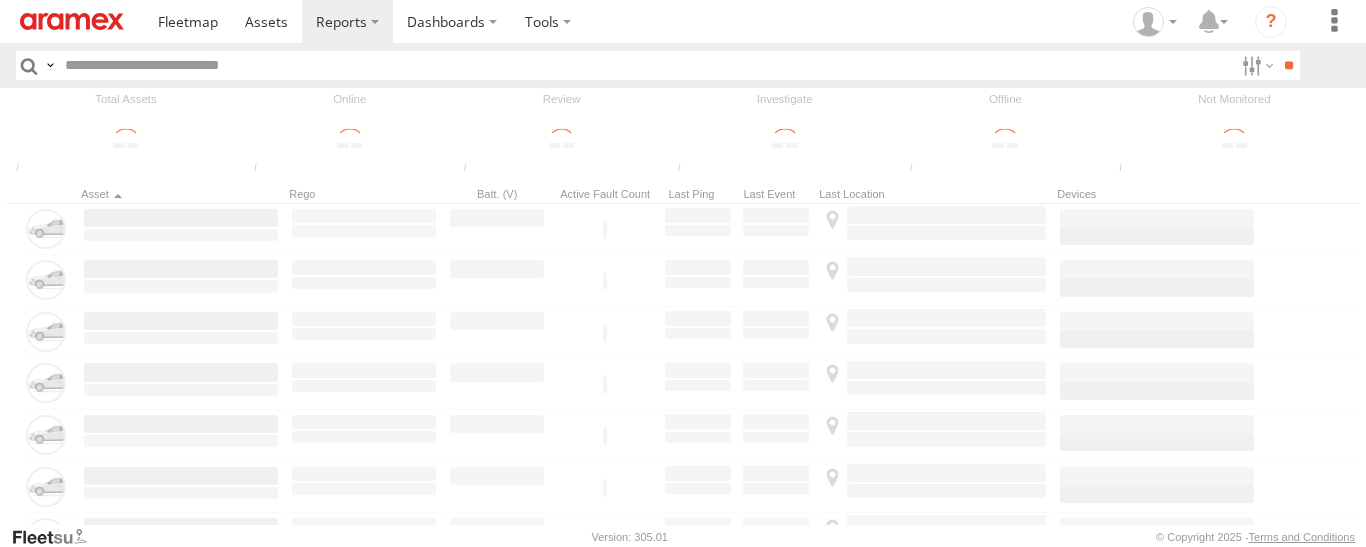 scroll, scrollTop: 0, scrollLeft: 0, axis: both 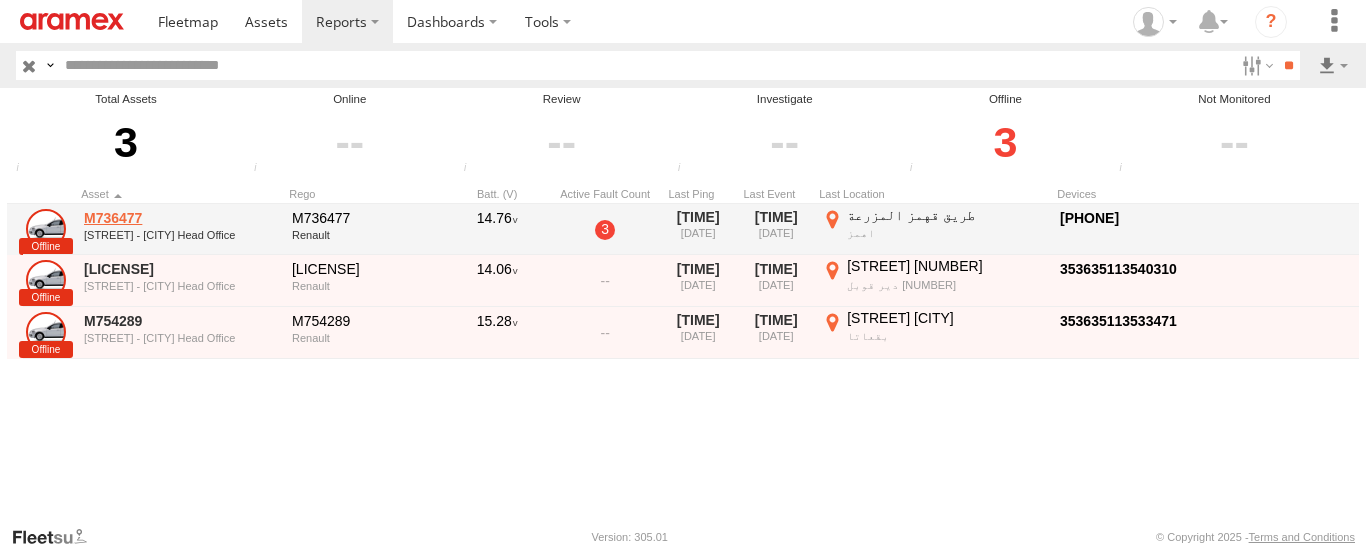 click on "M736477" at bounding box center [181, 218] 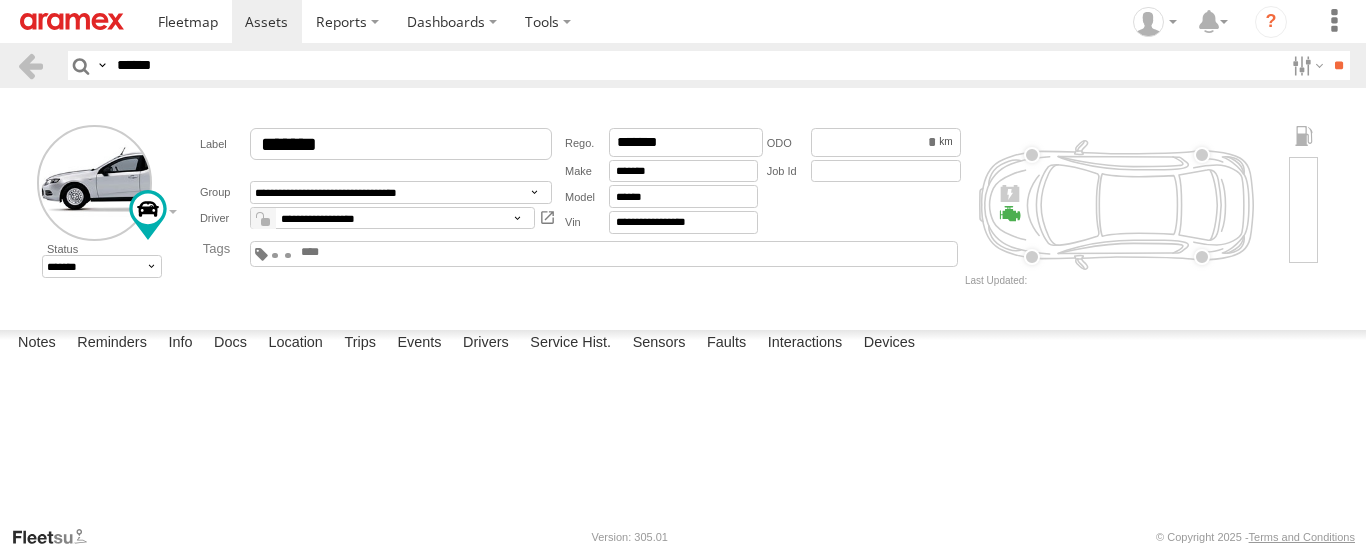 scroll, scrollTop: 0, scrollLeft: 0, axis: both 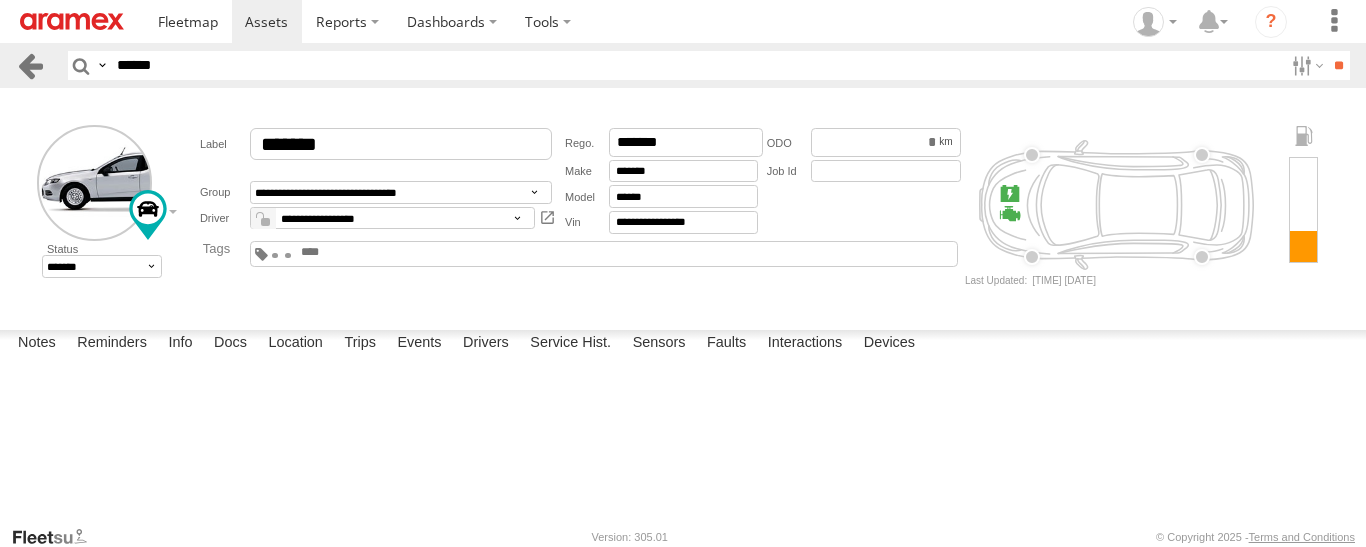 click at bounding box center (30, 65) 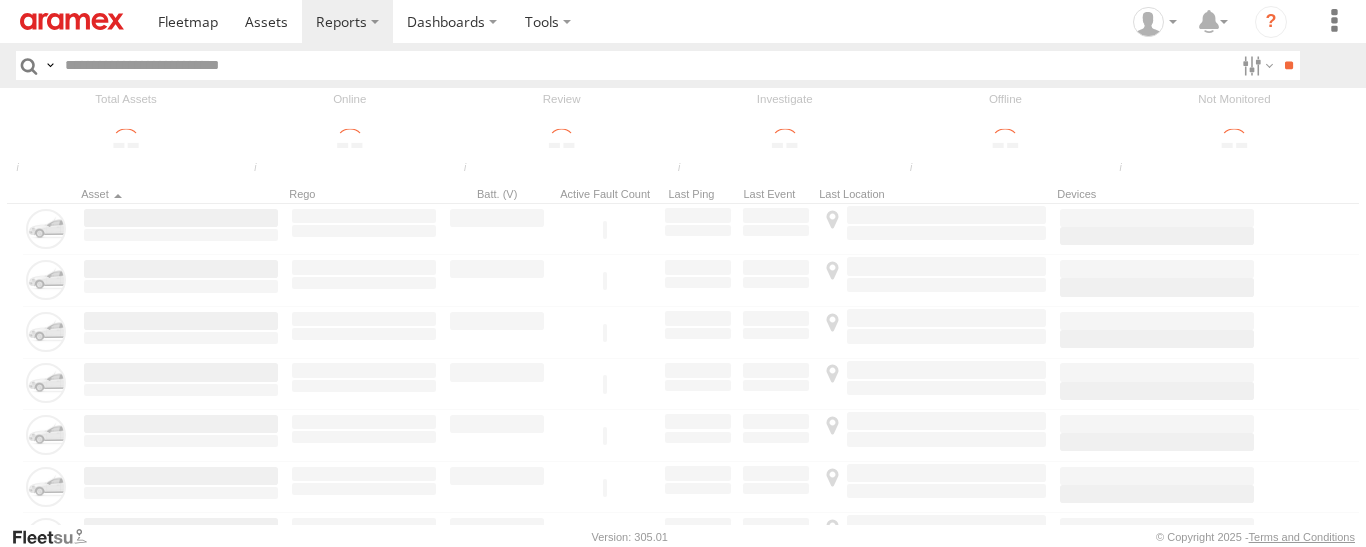 scroll, scrollTop: 0, scrollLeft: 0, axis: both 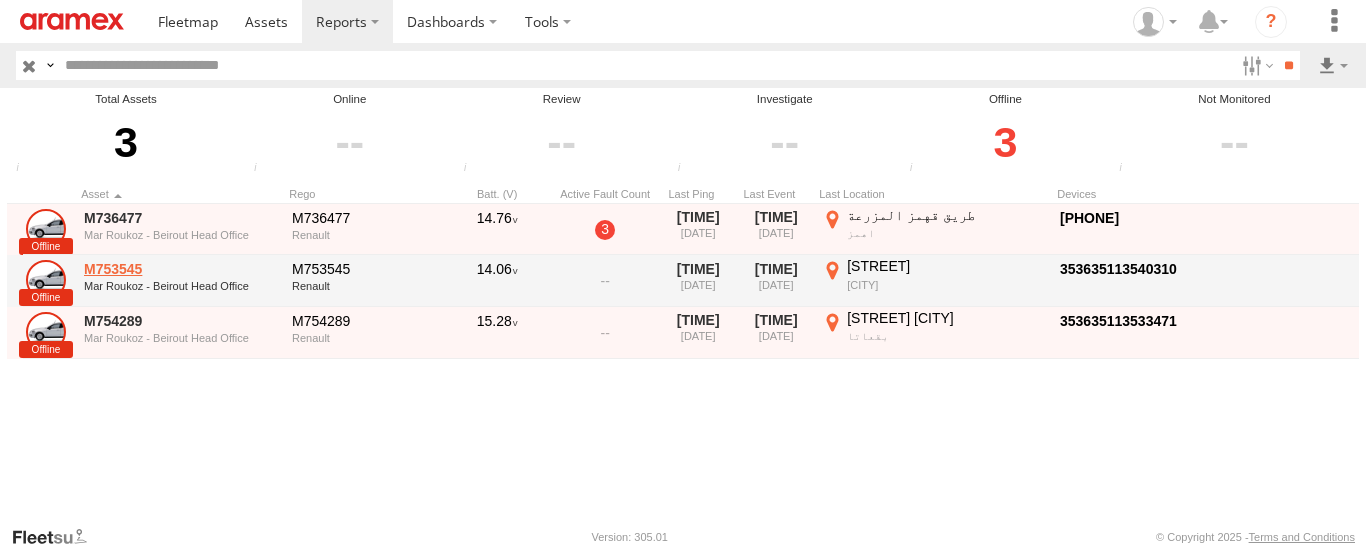 click on "M753545" at bounding box center (181, 269) 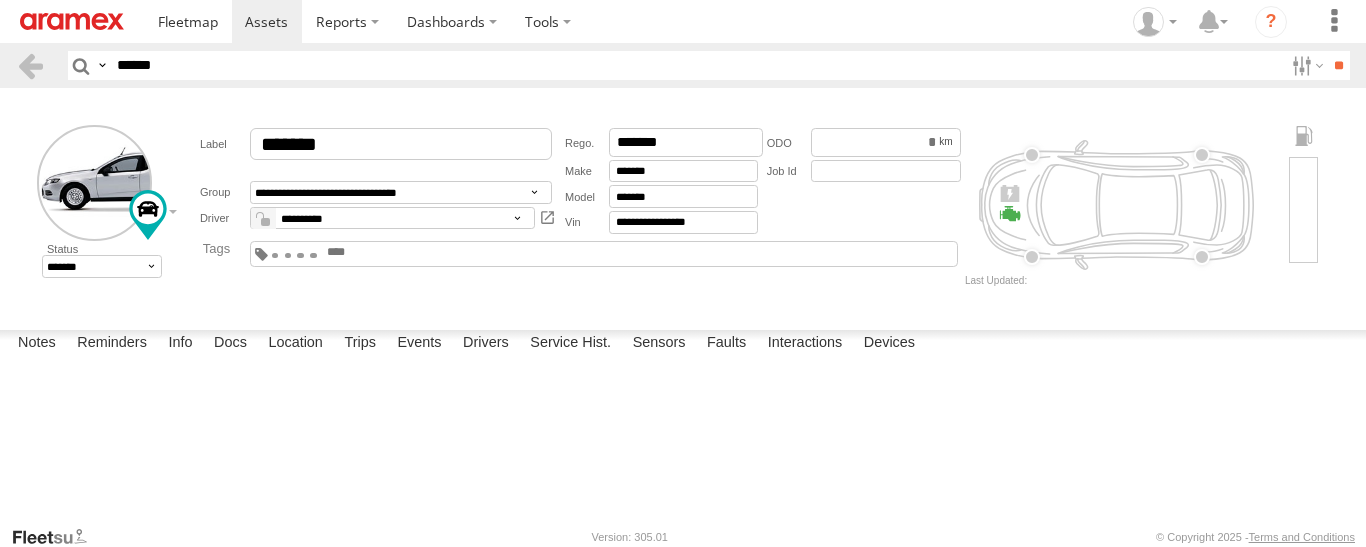 scroll, scrollTop: 0, scrollLeft: 0, axis: both 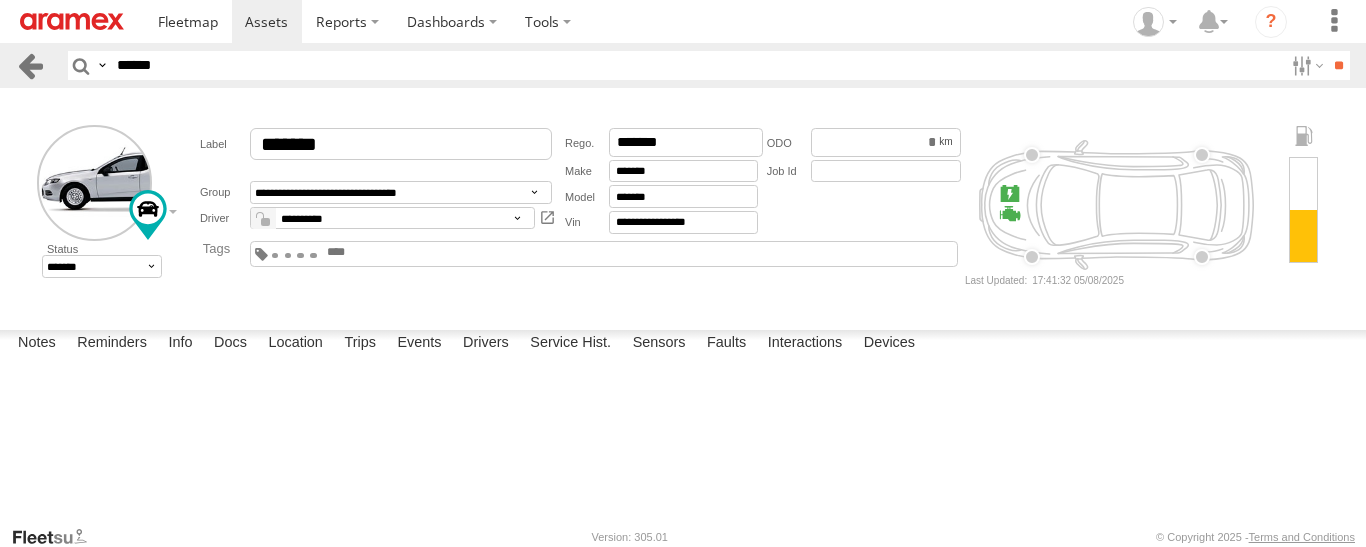 click at bounding box center (30, 65) 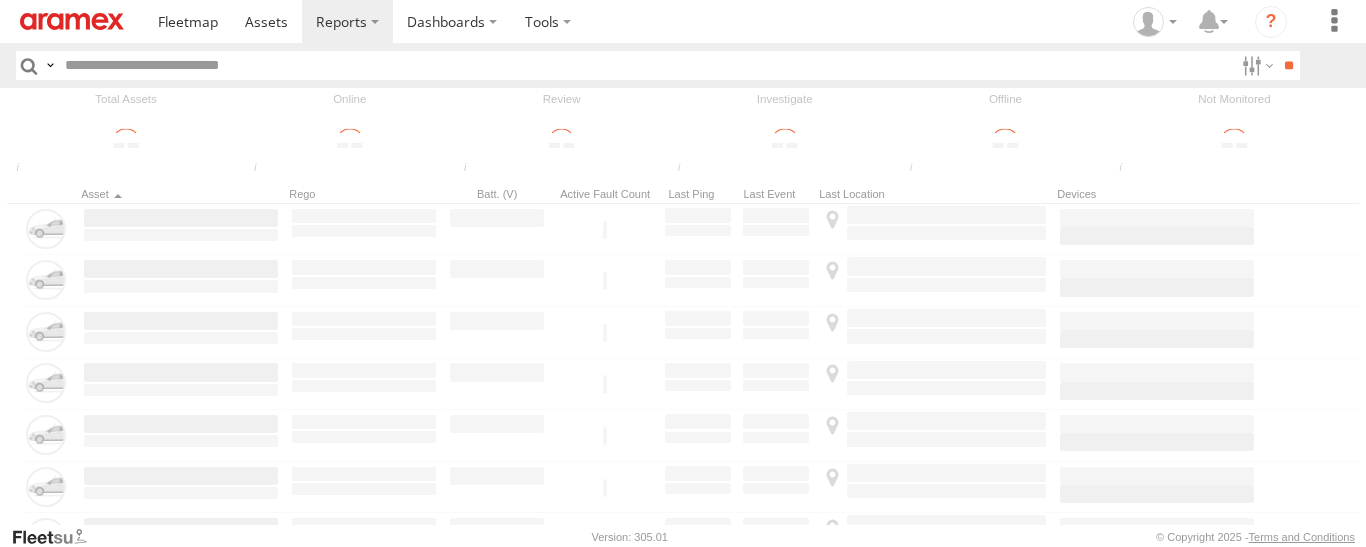 scroll, scrollTop: 0, scrollLeft: 0, axis: both 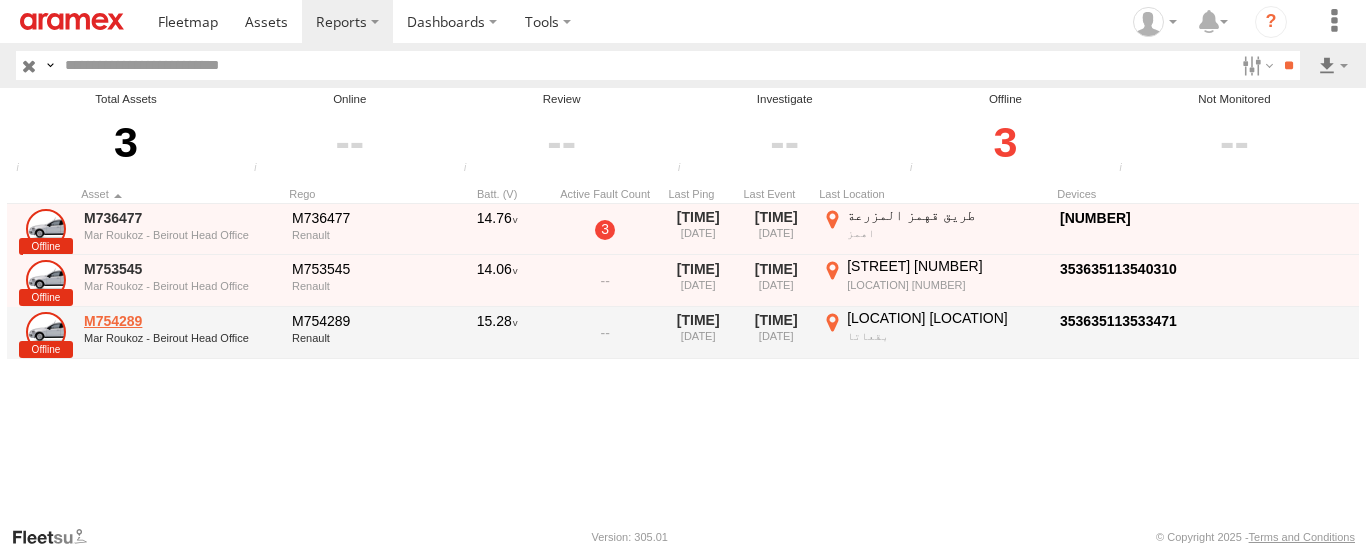 click on "M754289" at bounding box center [181, 321] 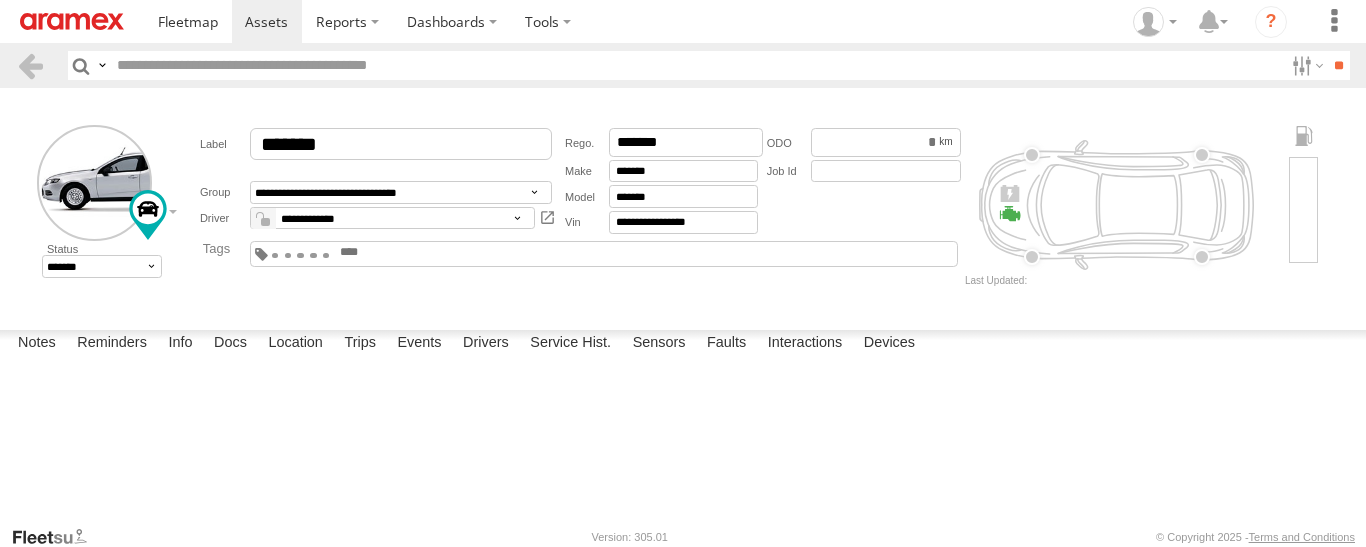 scroll, scrollTop: 0, scrollLeft: 0, axis: both 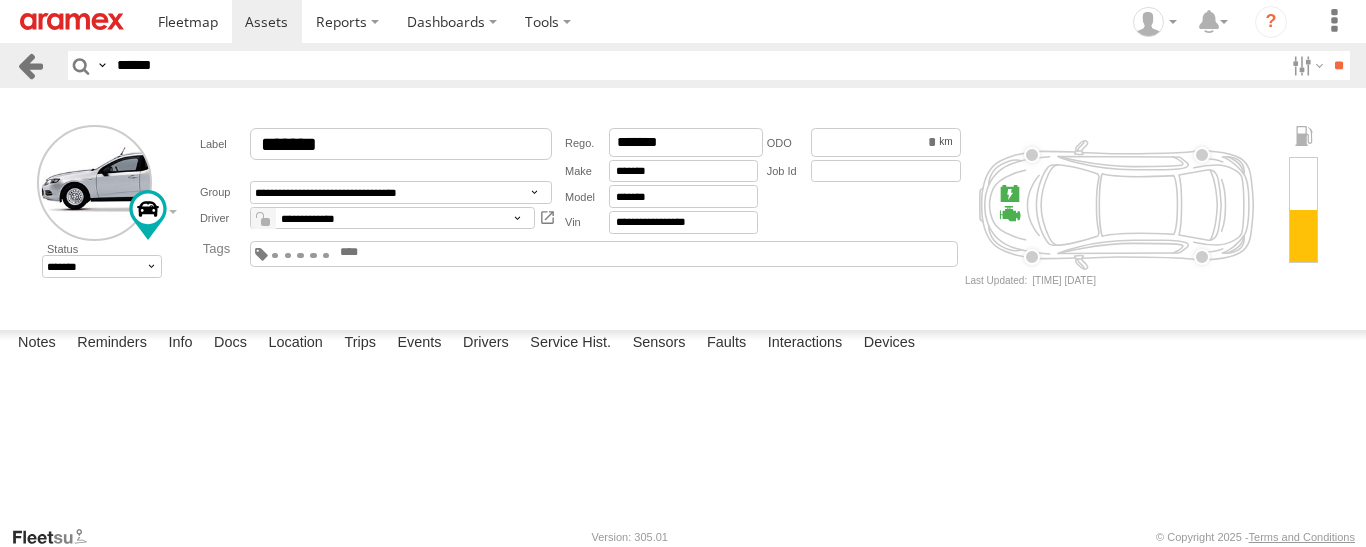 click at bounding box center [30, 65] 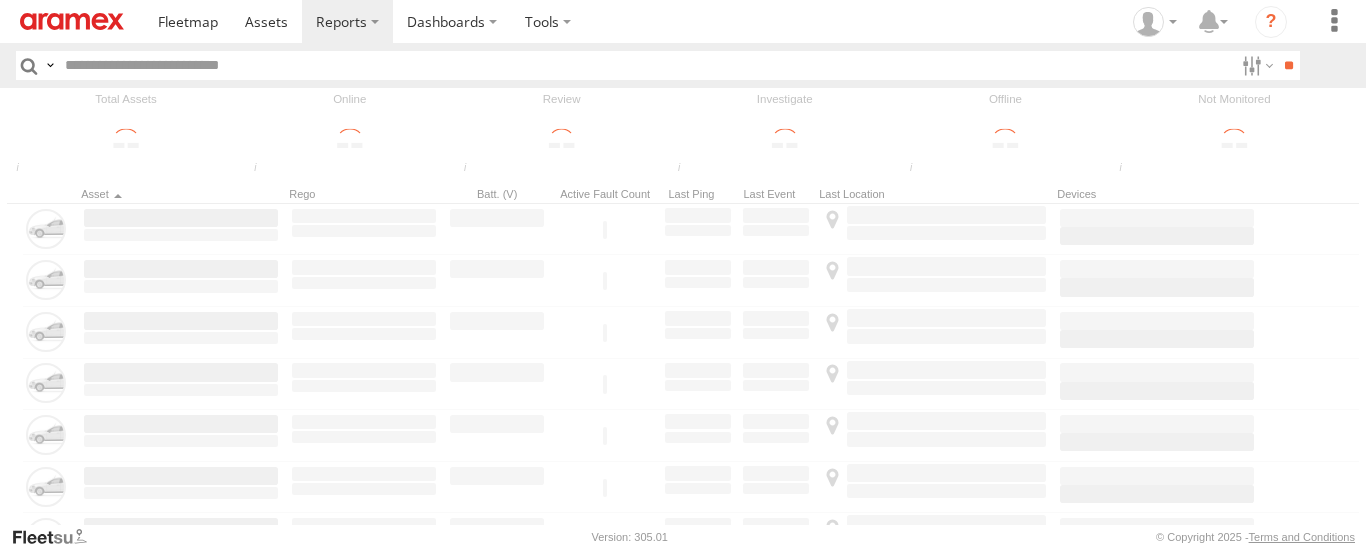 scroll, scrollTop: 0, scrollLeft: 0, axis: both 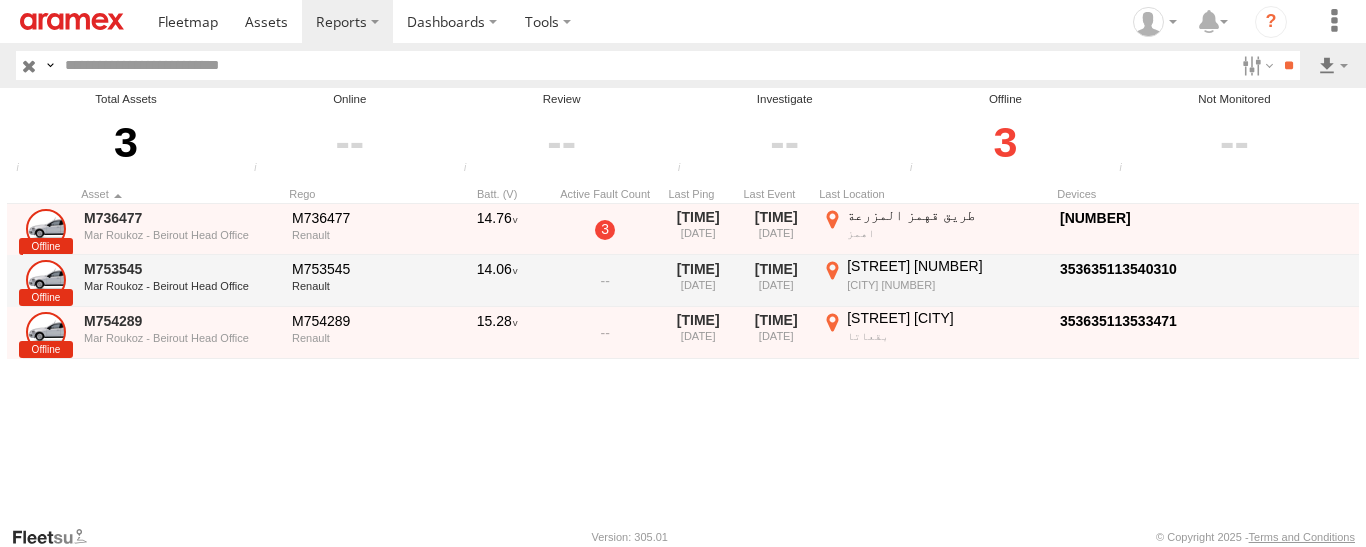 drag, startPoint x: 340, startPoint y: 284, endPoint x: 323, endPoint y: 262, distance: 27.802877 